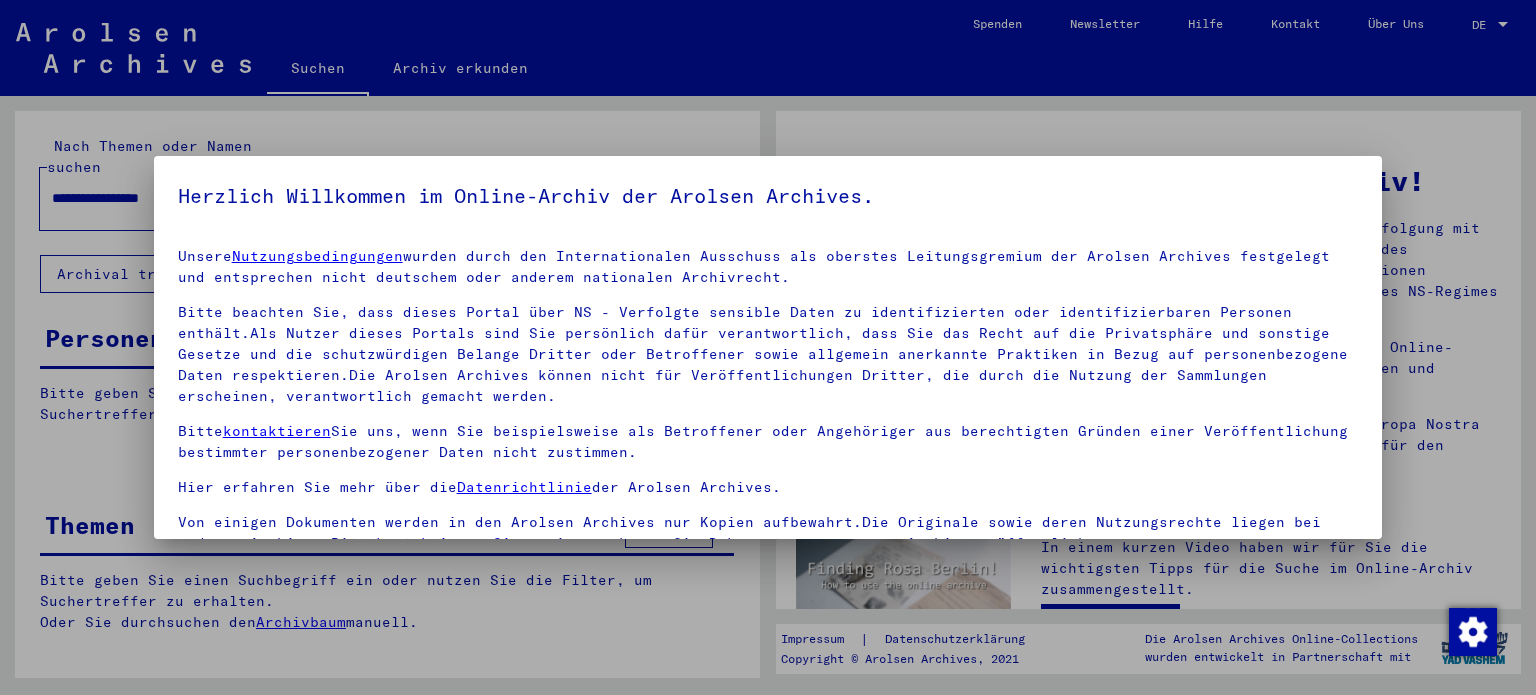scroll, scrollTop: 0, scrollLeft: 0, axis: both 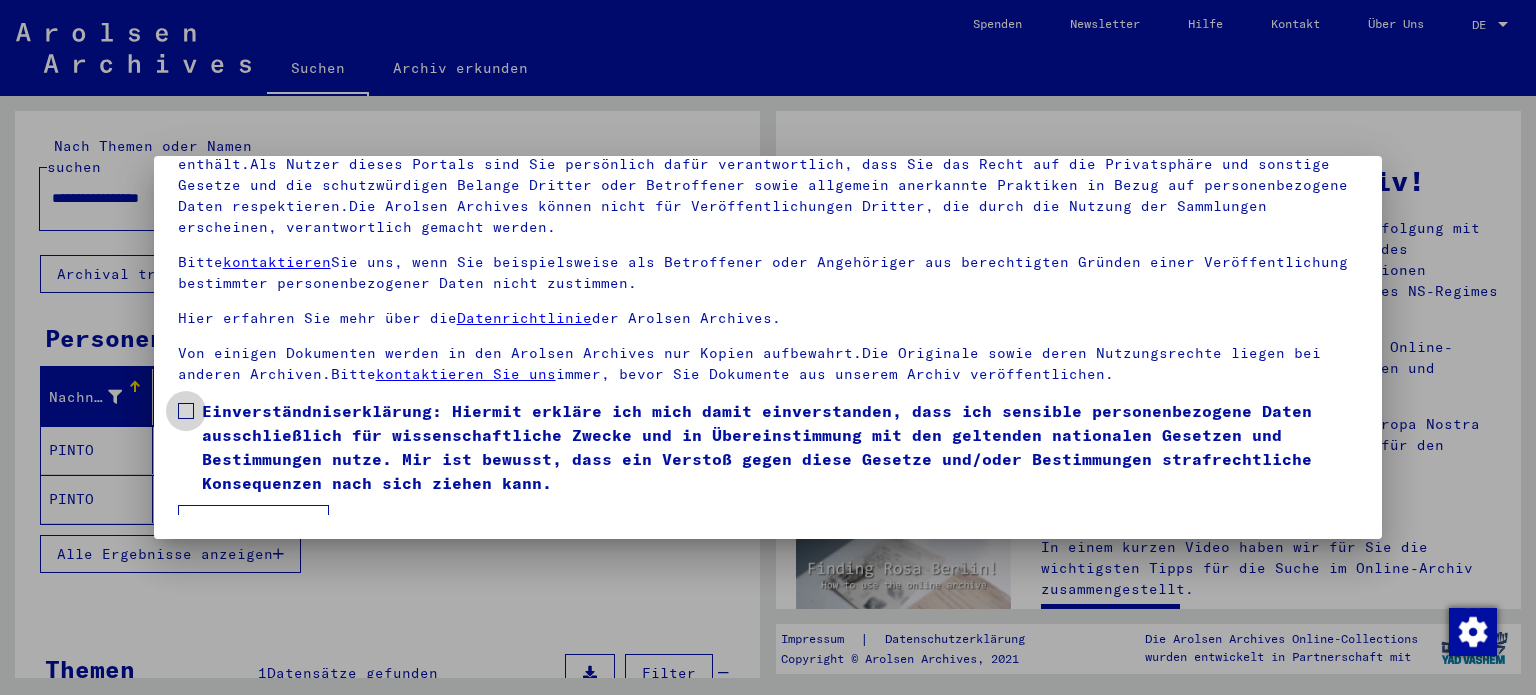 click on "Einverständniserklärung: Hiermit erkläre ich mich damit einverstanden, dass ich sensible personenbezogene Daten ausschließlich für wissenschaftliche Zwecke und in Übereinstimmung mit den geltenden nationalen Gesetzen und Bestimmungen nutze. Mir ist bewusst, dass ein Verstoß gegen diese Gesetze und/oder Bestimmungen strafrechtliche Konsequenzen nach sich ziehen kann." at bounding box center (768, 447) 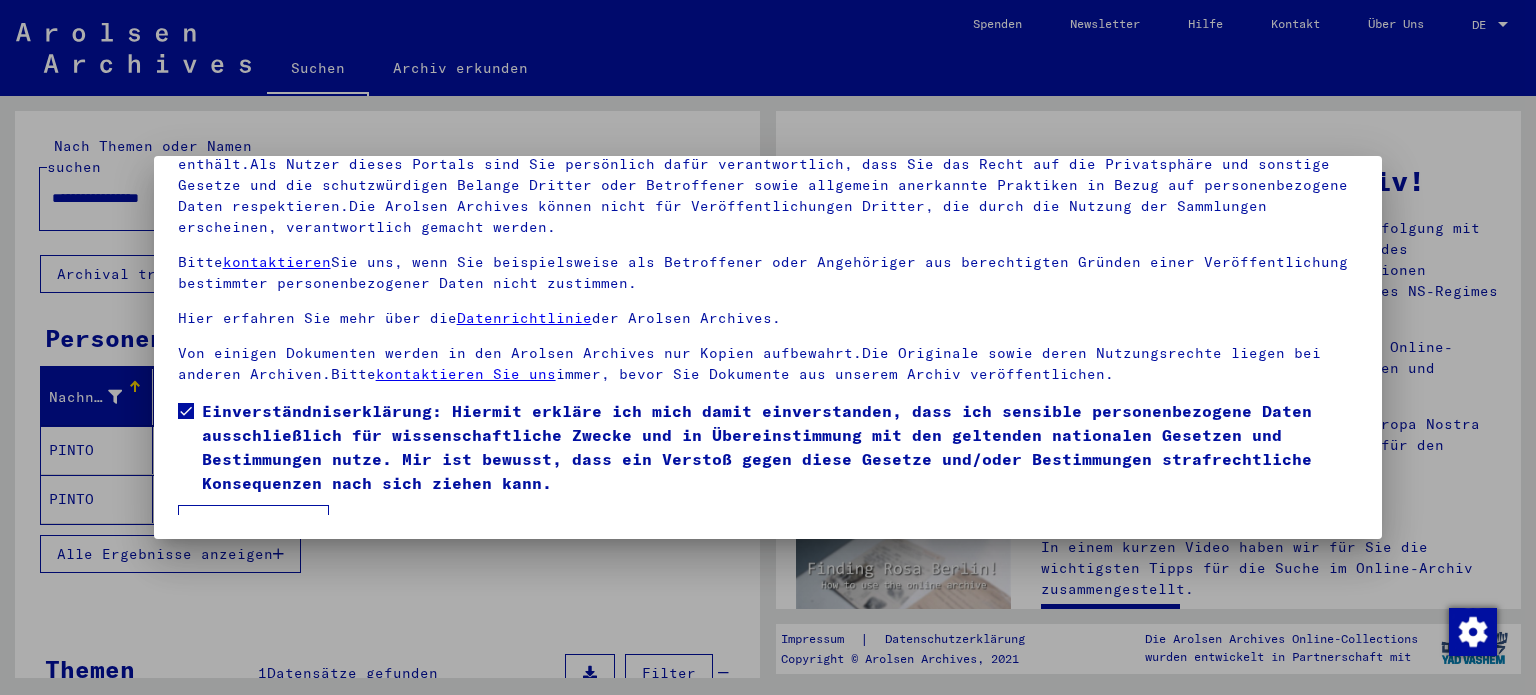 click on "Ich stimme zu" at bounding box center [253, 524] 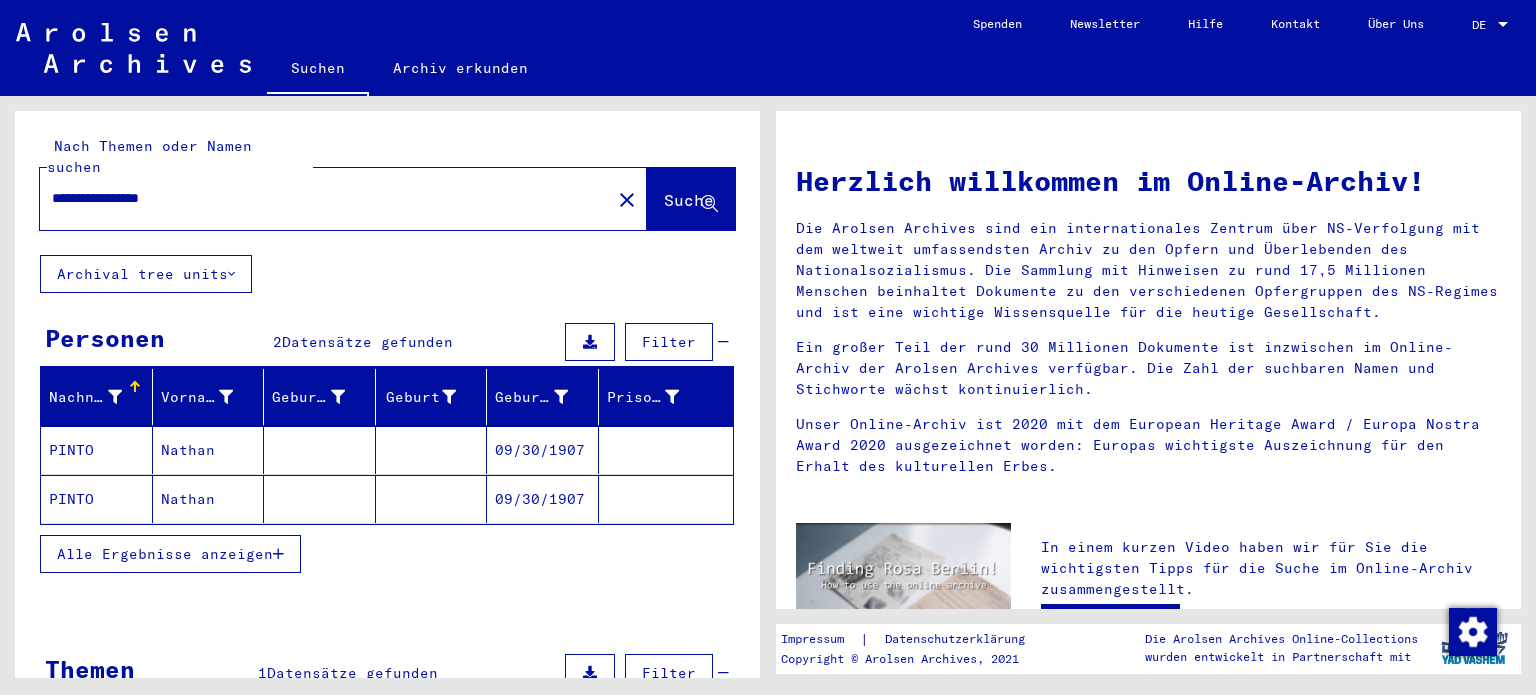 click on "09/30/1907" 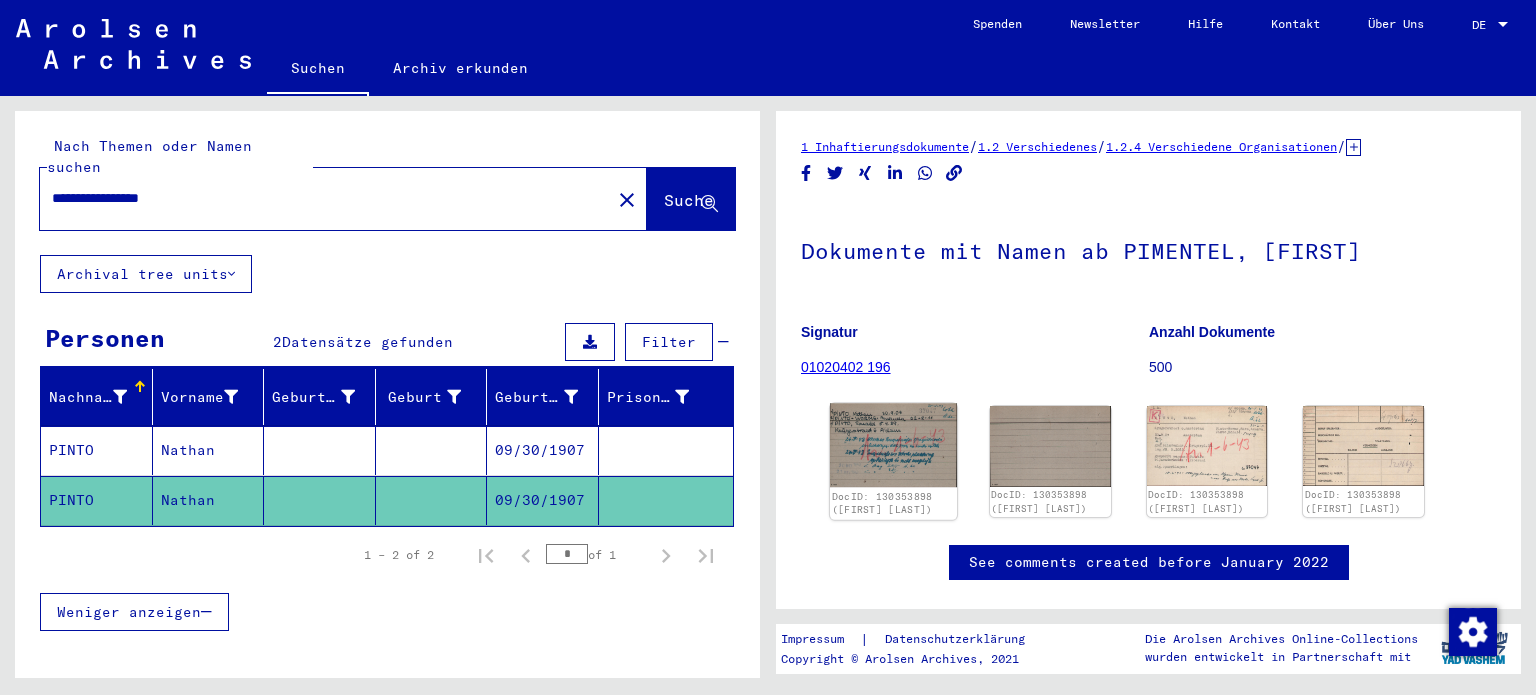 scroll, scrollTop: 0, scrollLeft: 0, axis: both 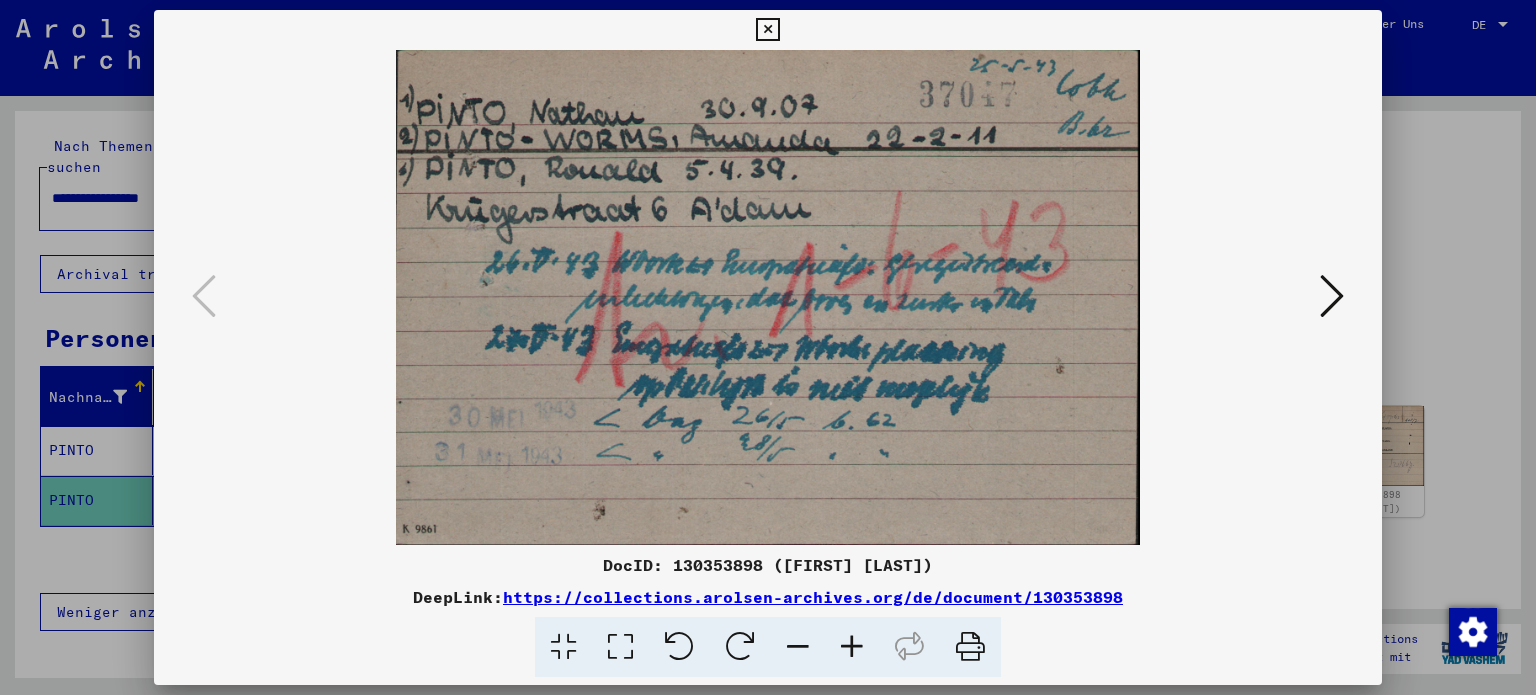 click at bounding box center [1332, 297] 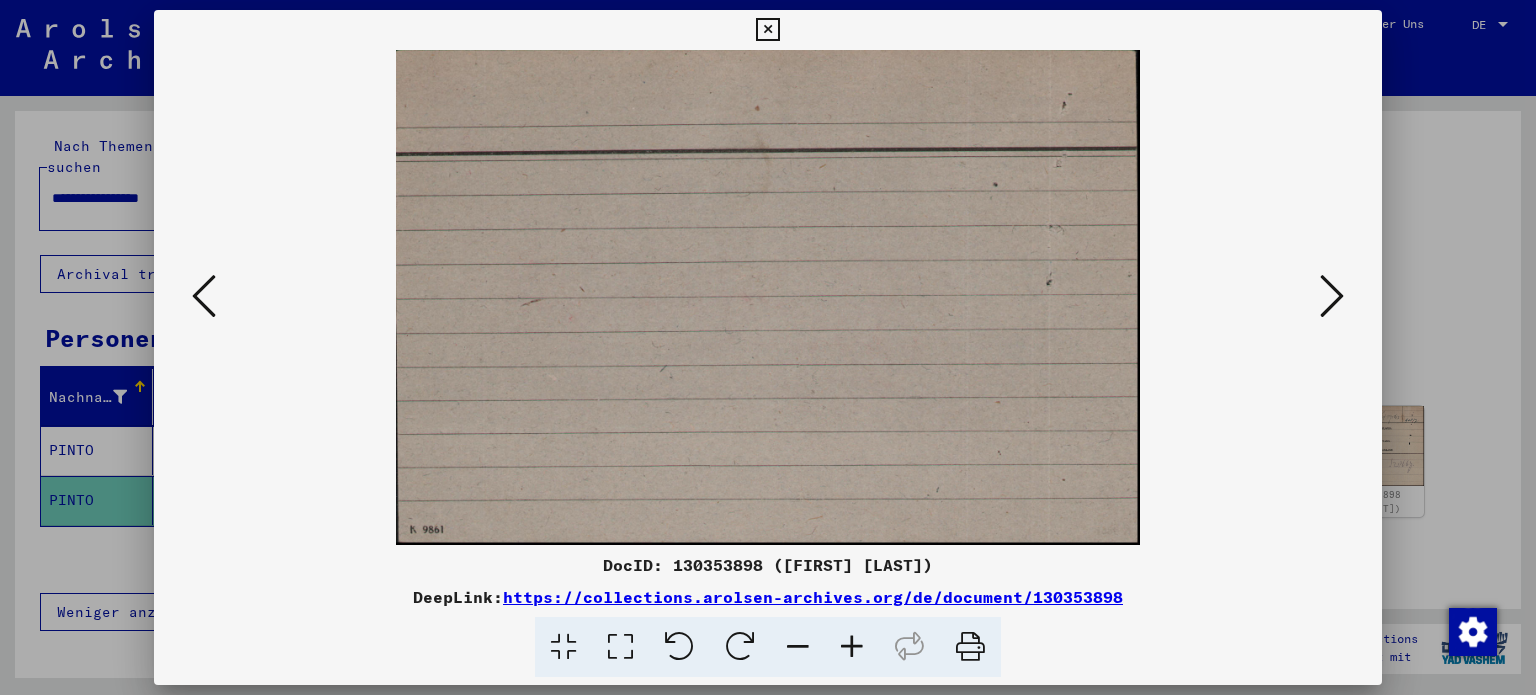 click at bounding box center [1332, 297] 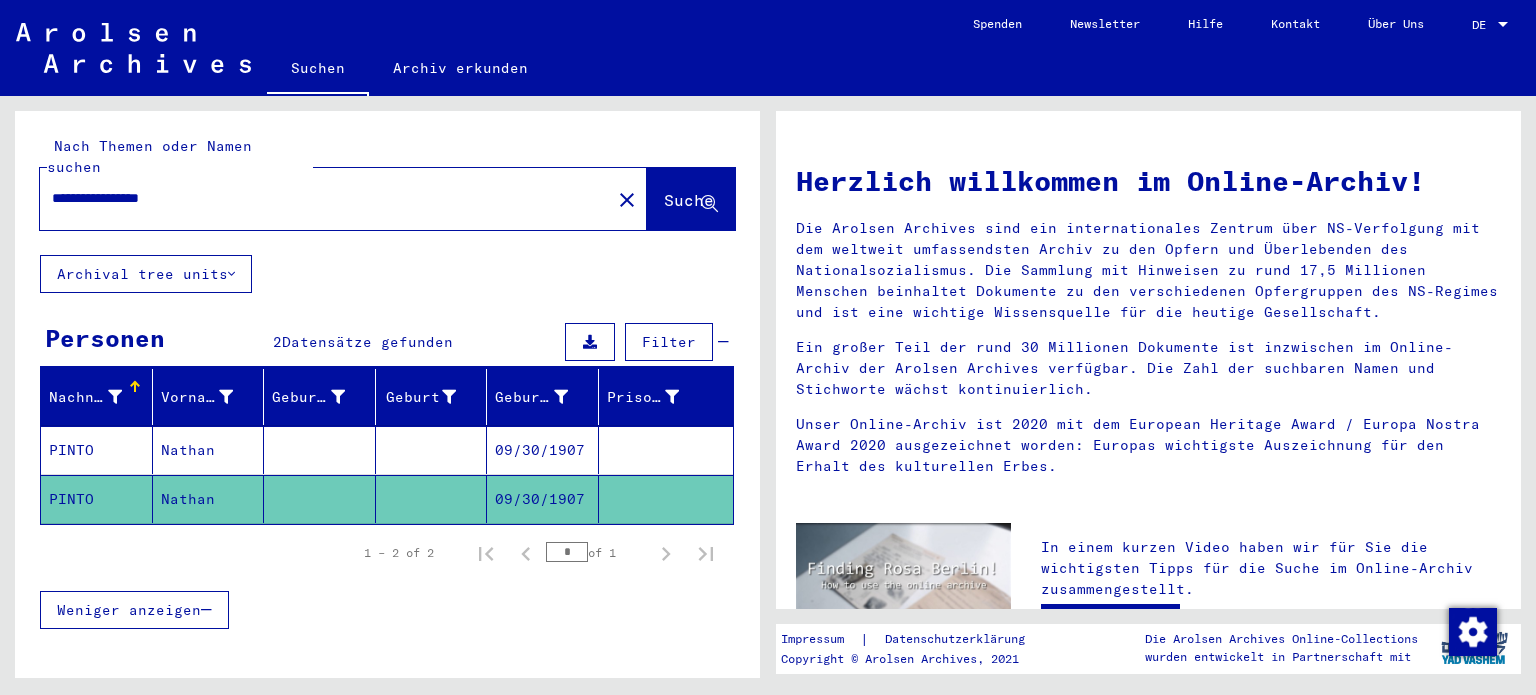 click on "**********" at bounding box center (319, 198) 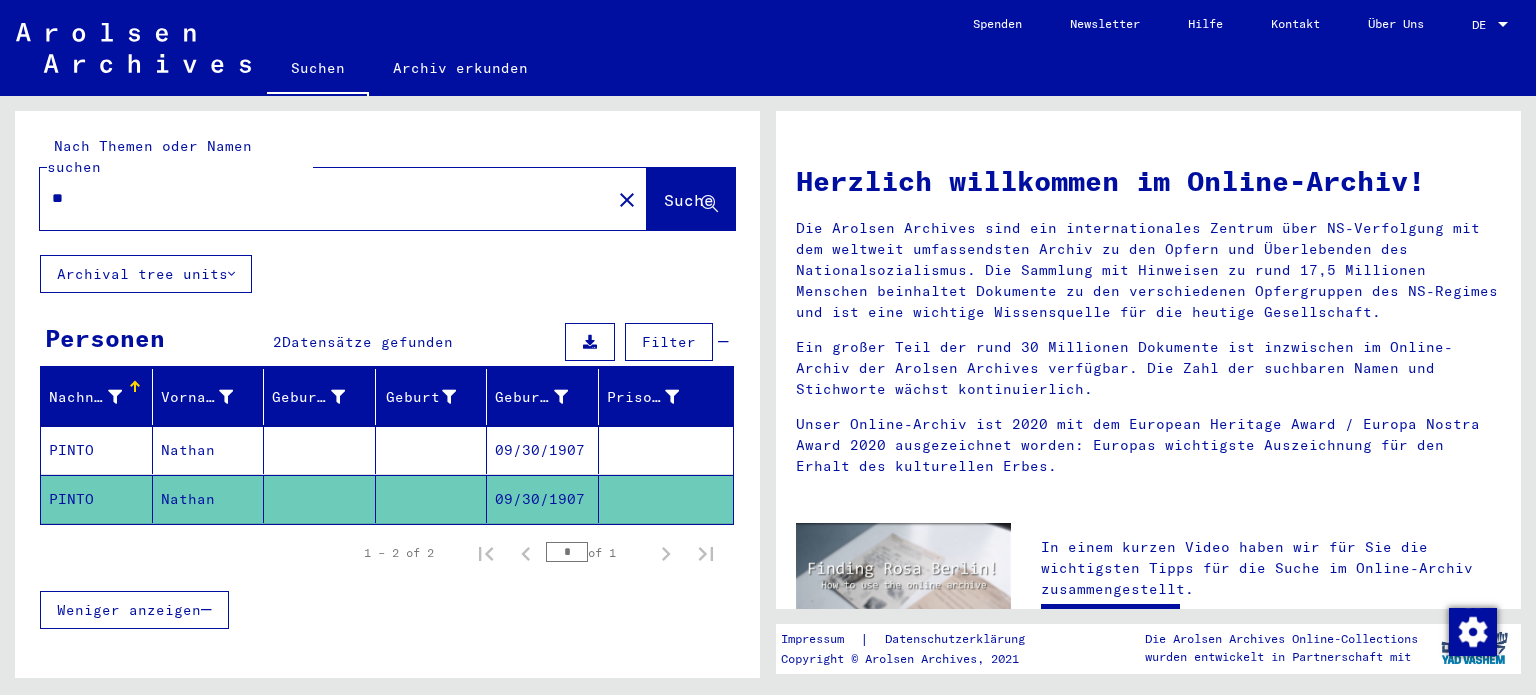type on "*" 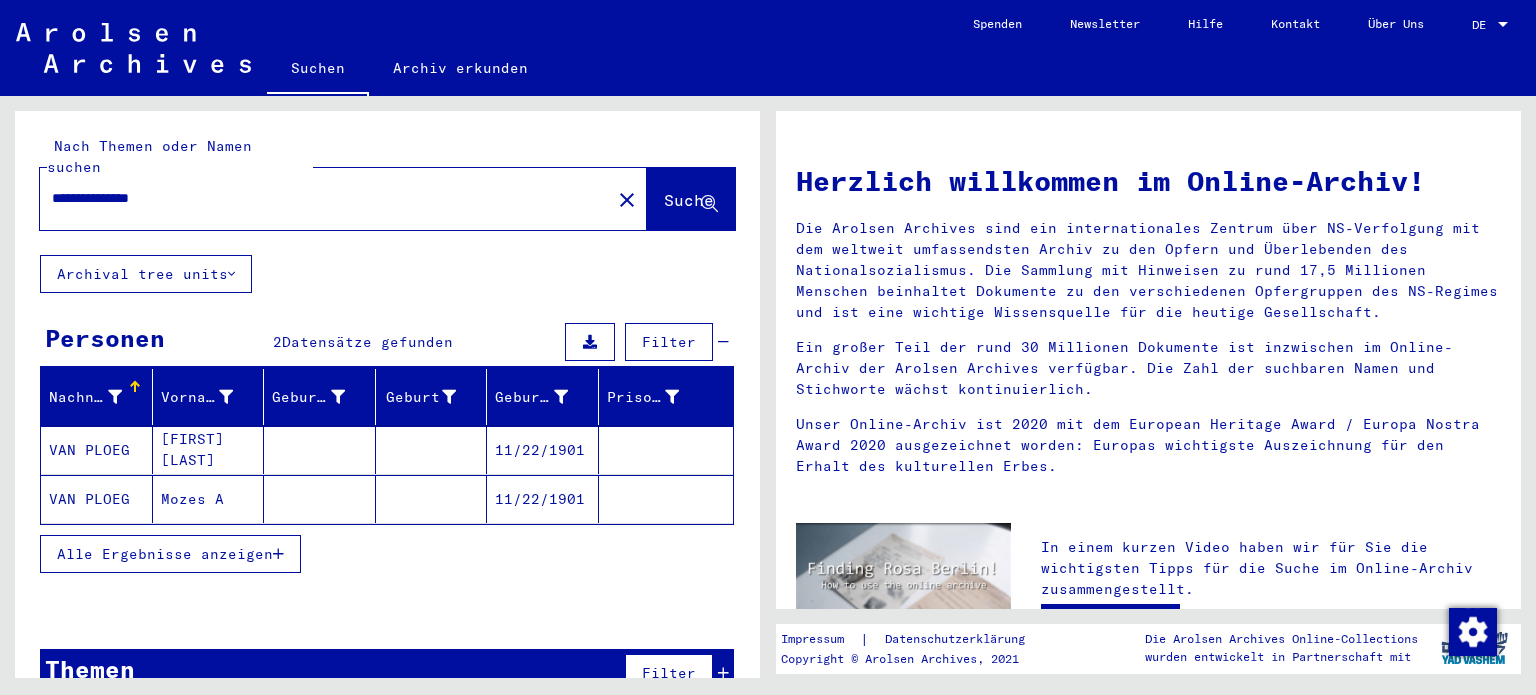 click on "11/22/1901" 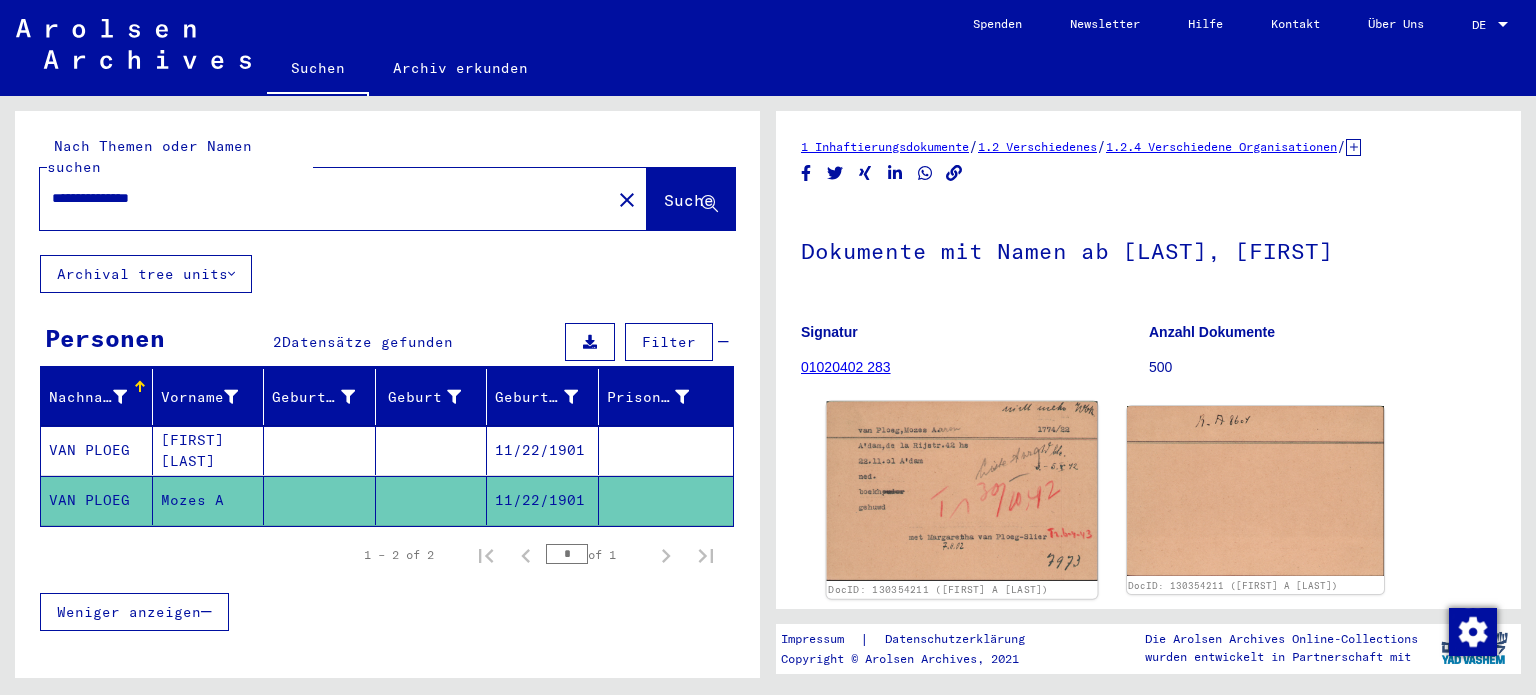 click 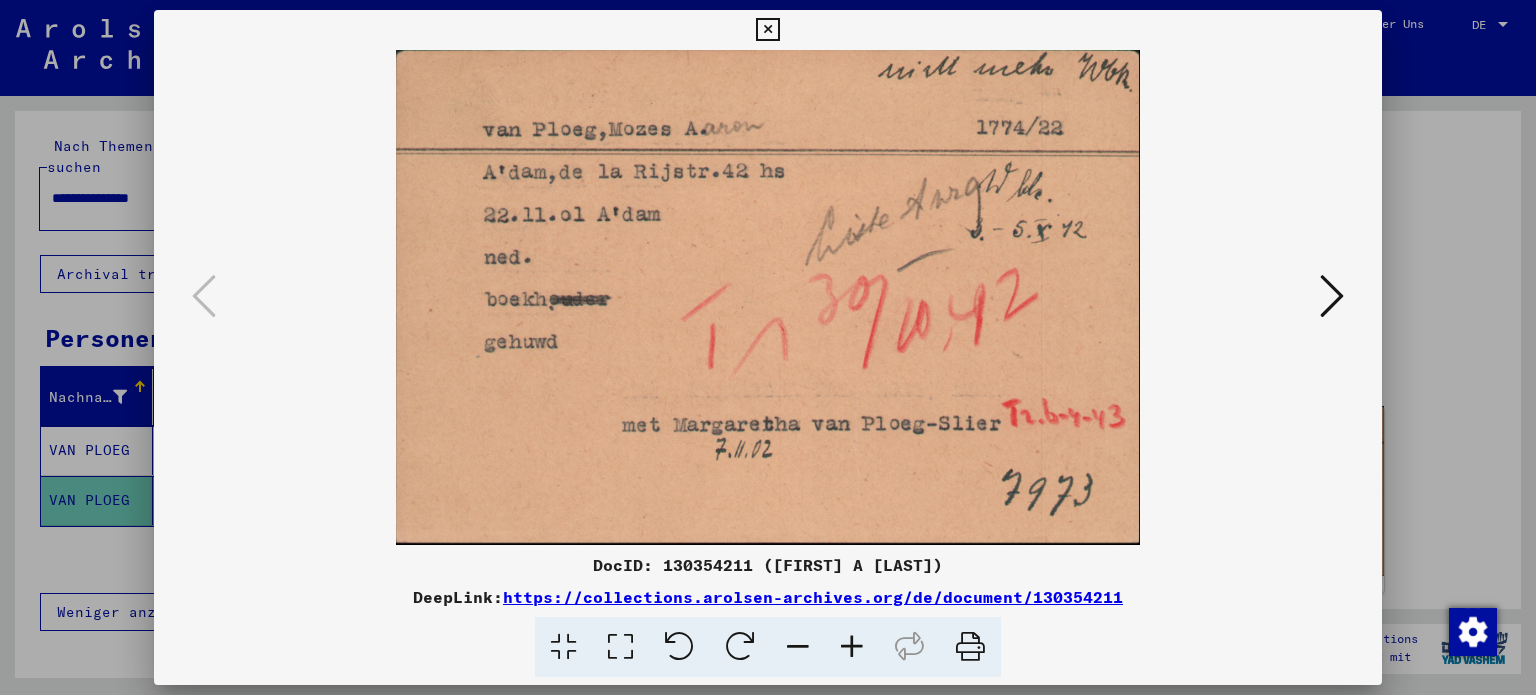 click at bounding box center [768, 297] 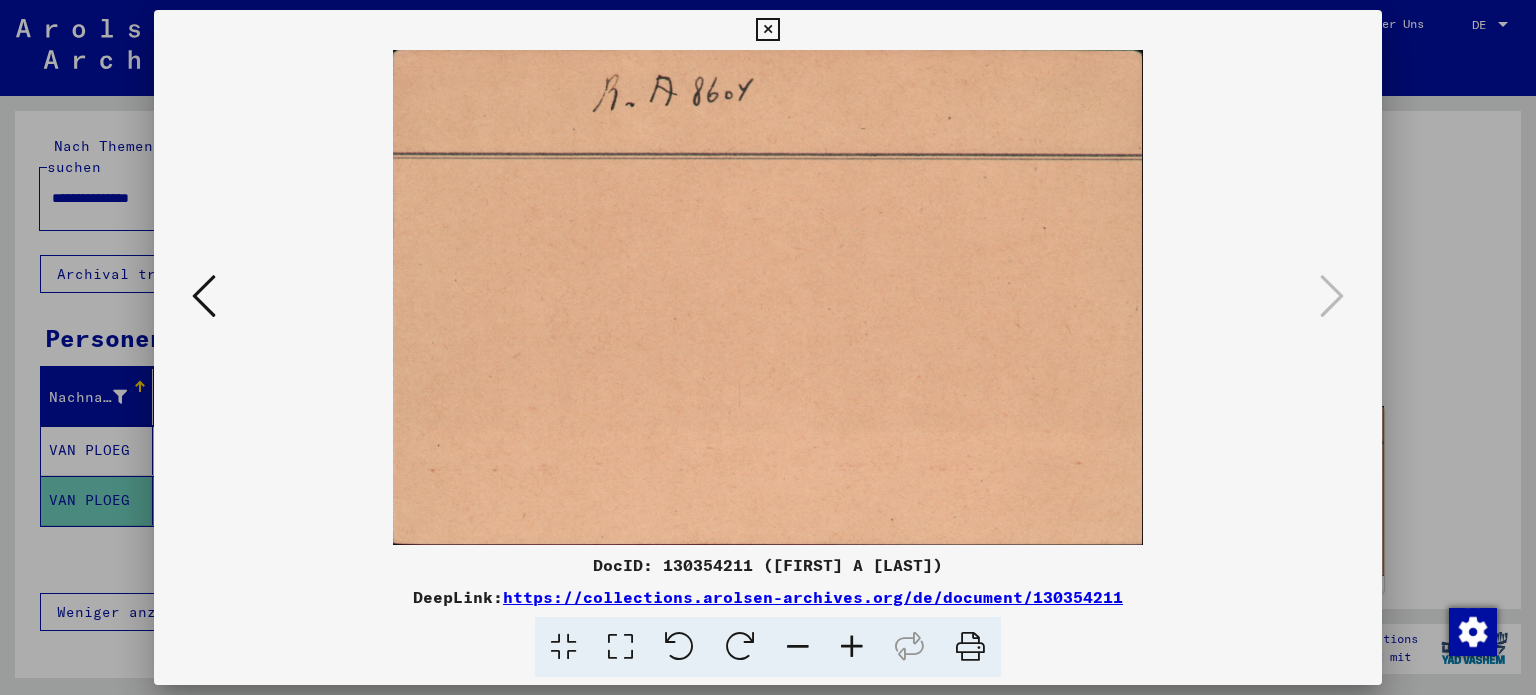 click at bounding box center [204, 296] 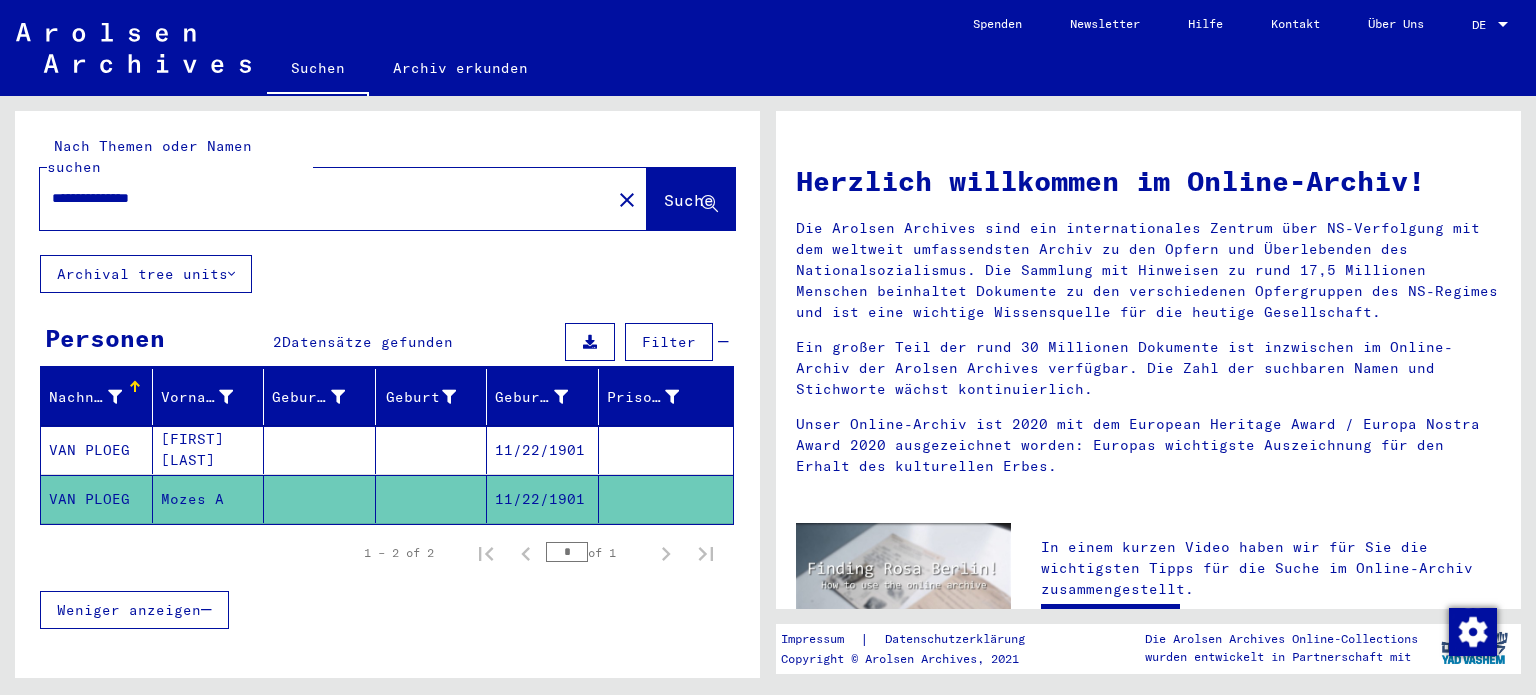 click on "**********" at bounding box center (319, 198) 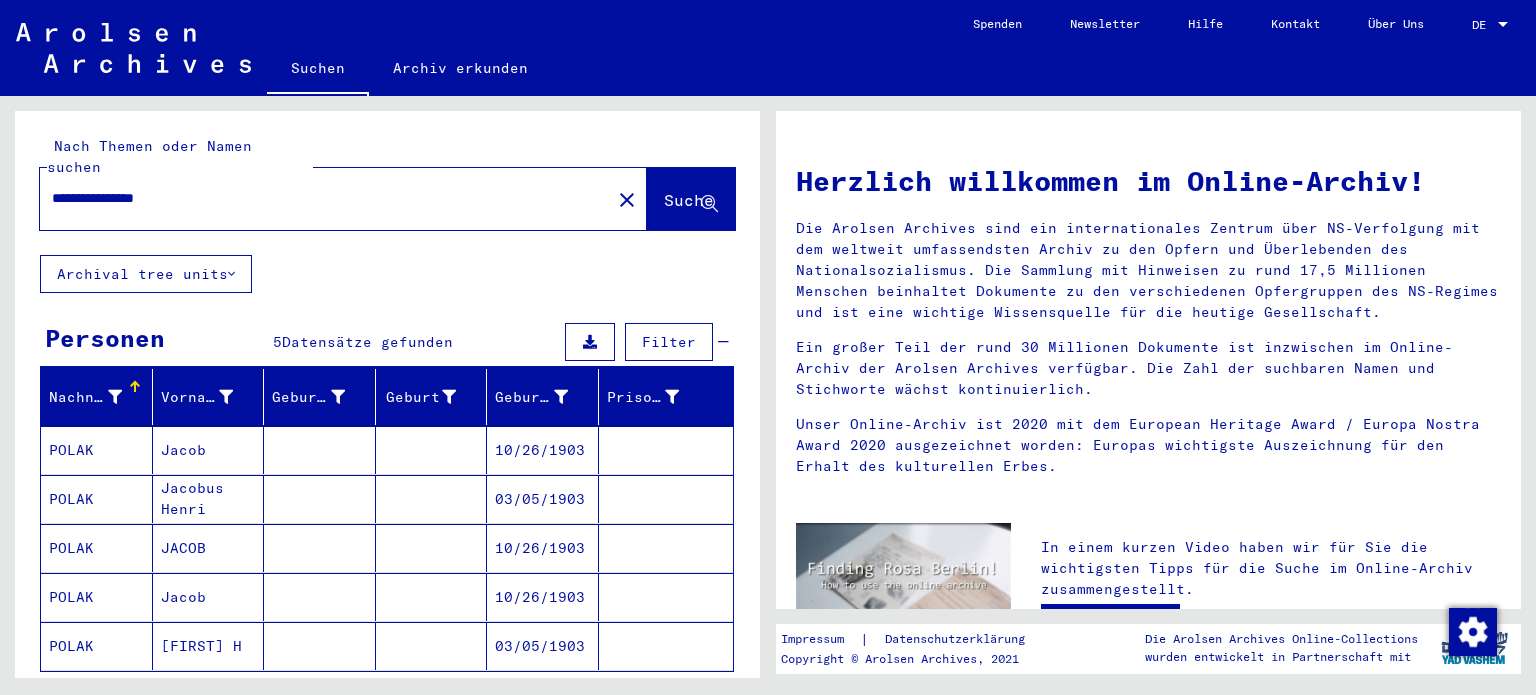 click on "10/26/1903" at bounding box center [543, 646] 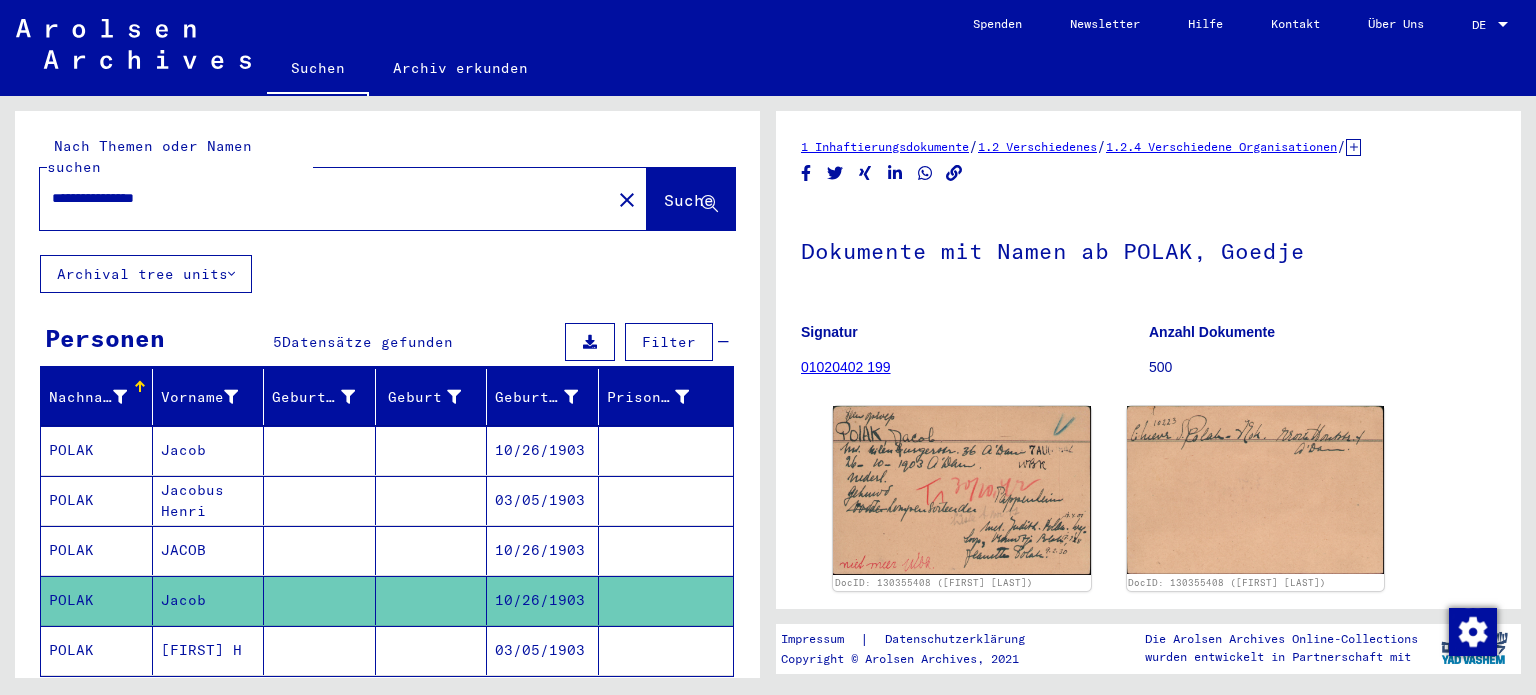 scroll, scrollTop: 0, scrollLeft: 0, axis: both 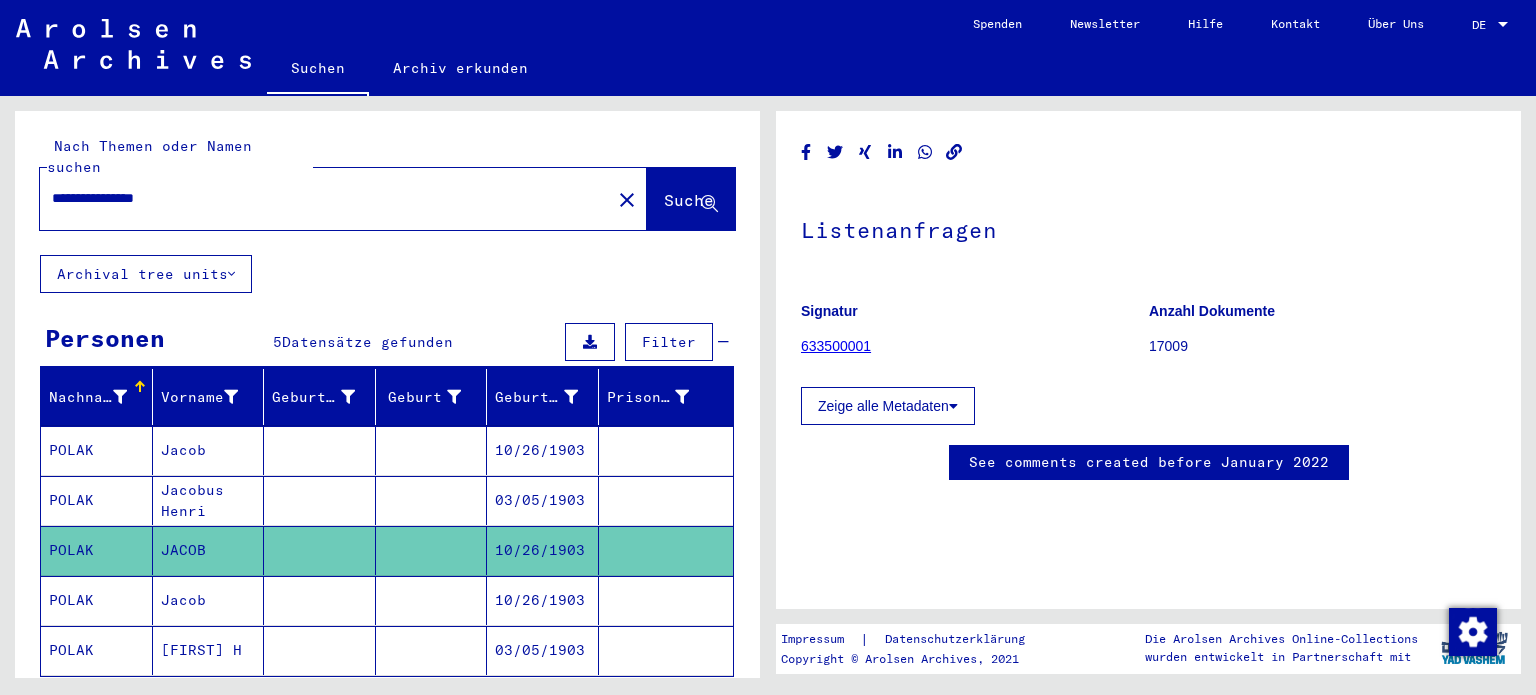 click on "10/26/1903" at bounding box center [543, 500] 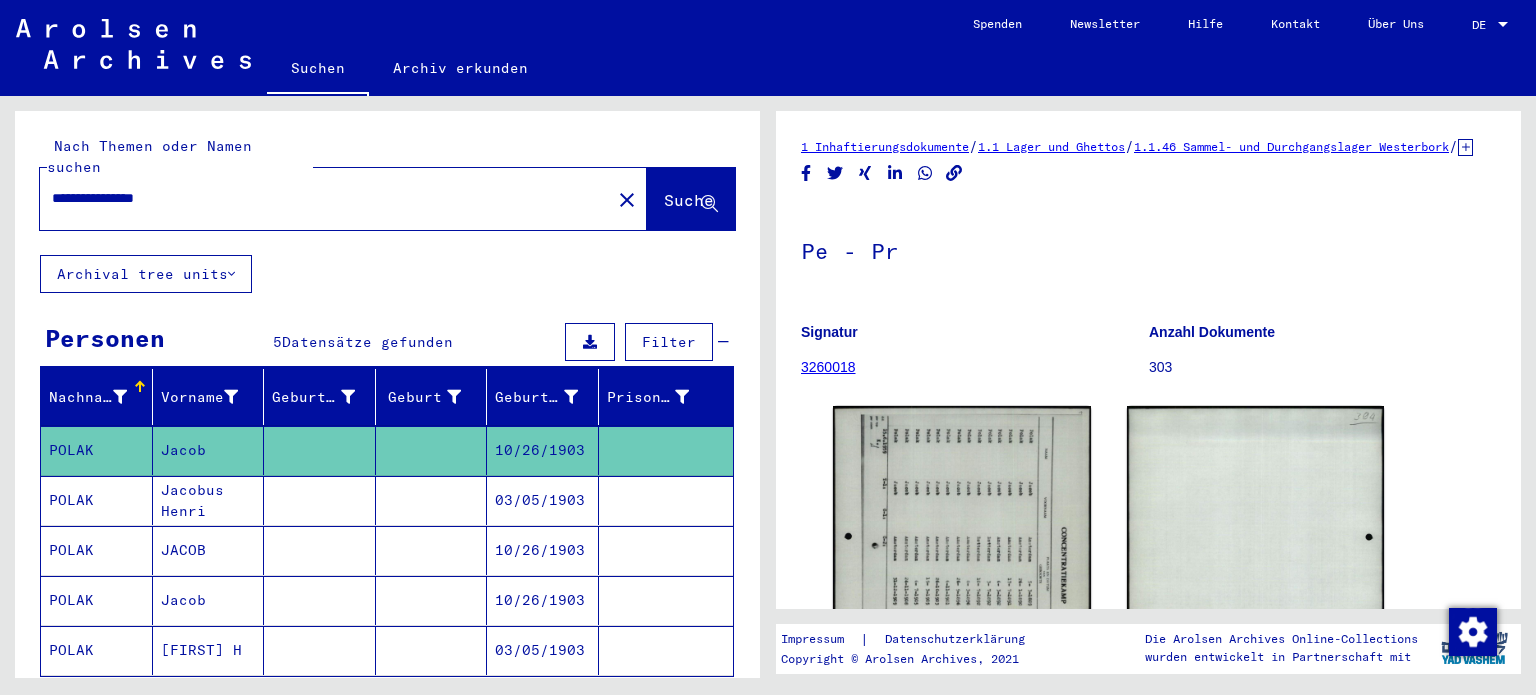 scroll, scrollTop: 0, scrollLeft: 0, axis: both 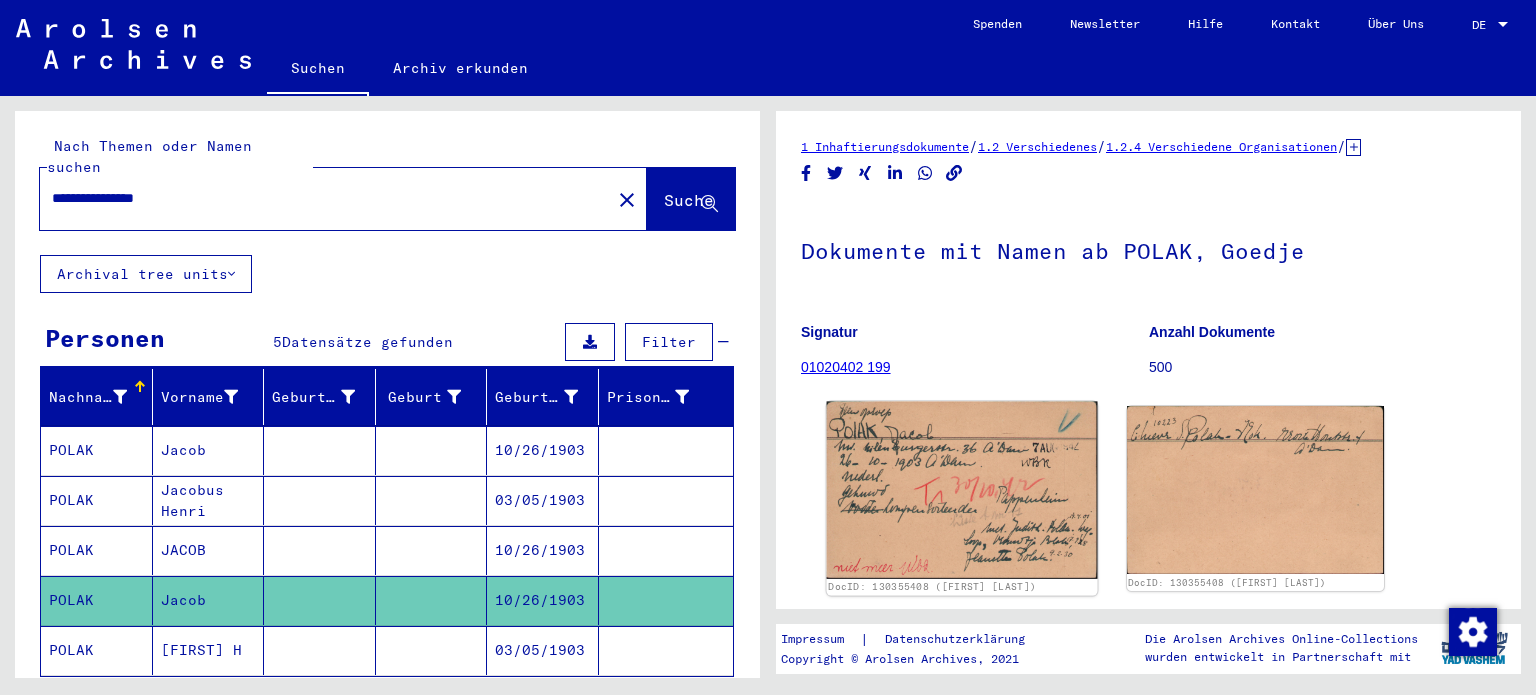 click 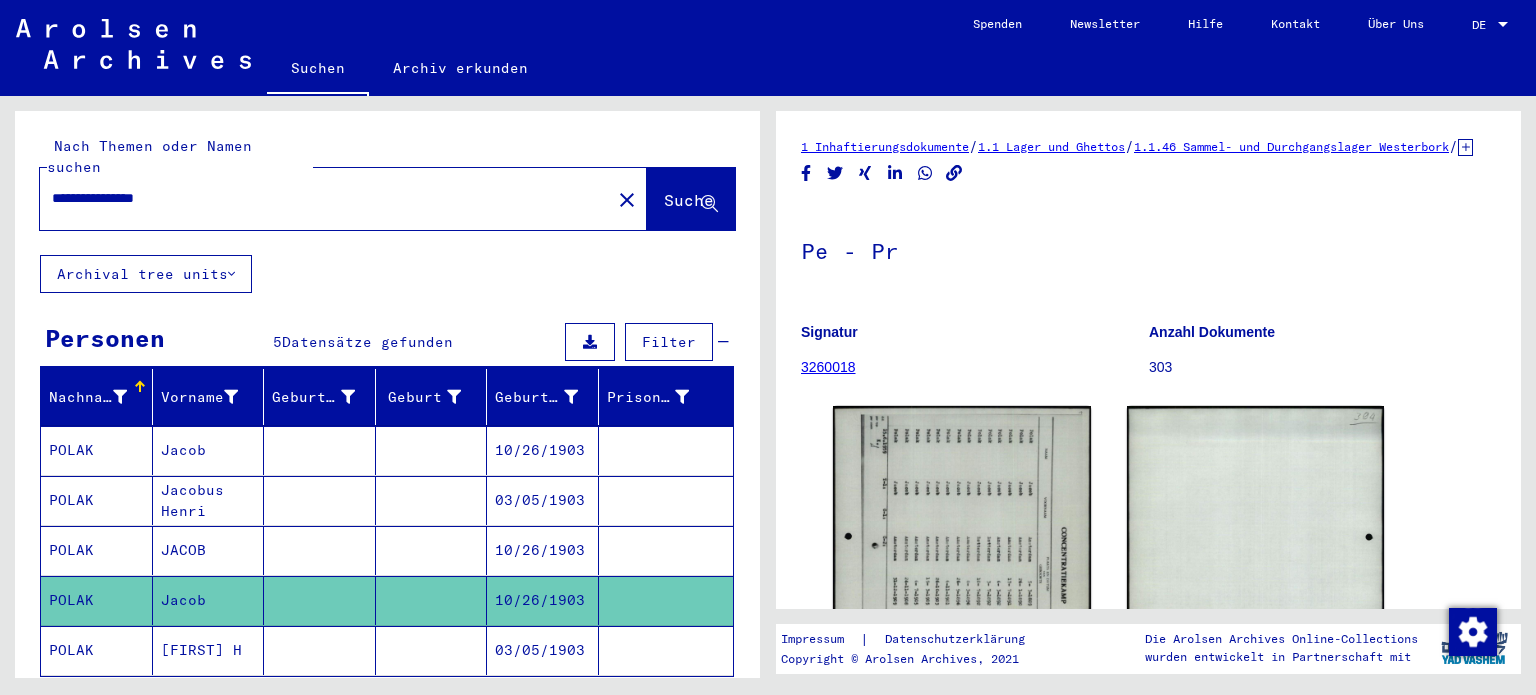 click on "**********" at bounding box center (325, 198) 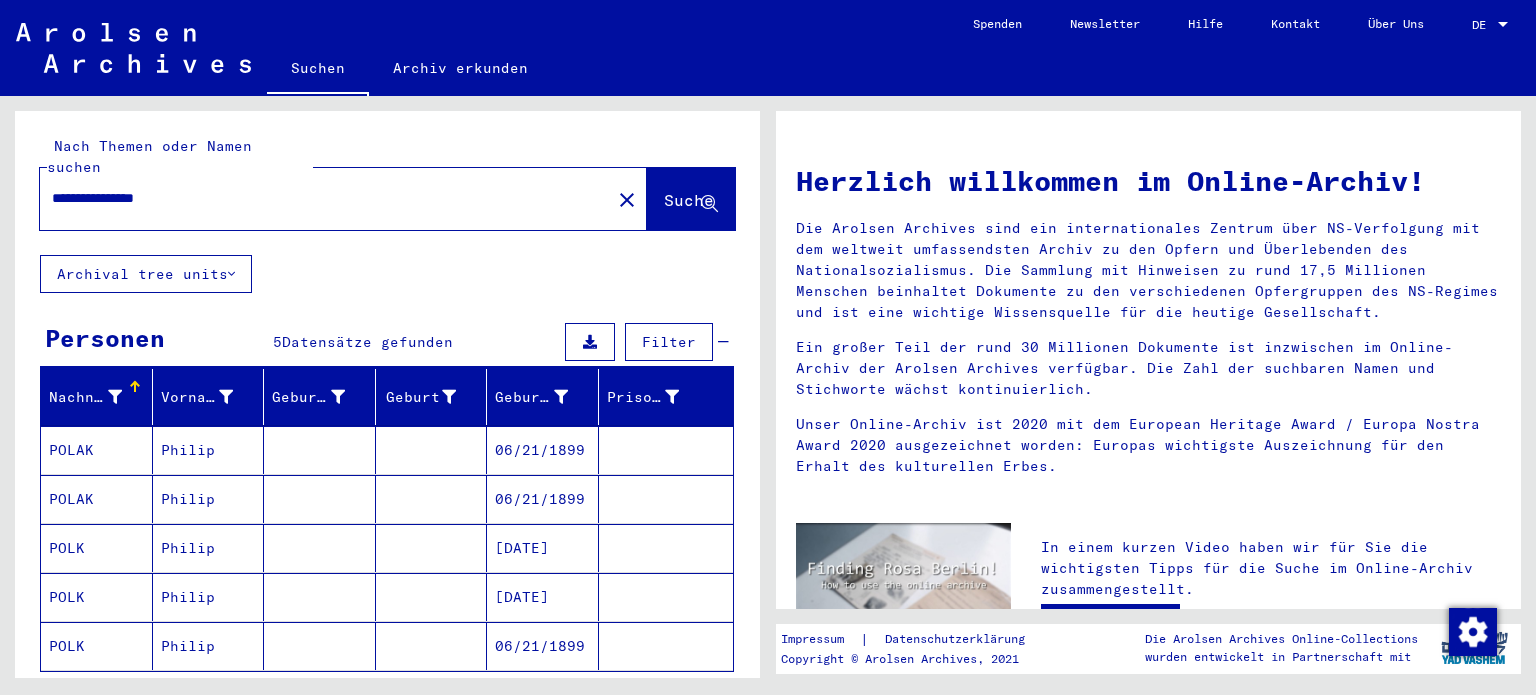 click on "[DATE]" at bounding box center (543, 646) 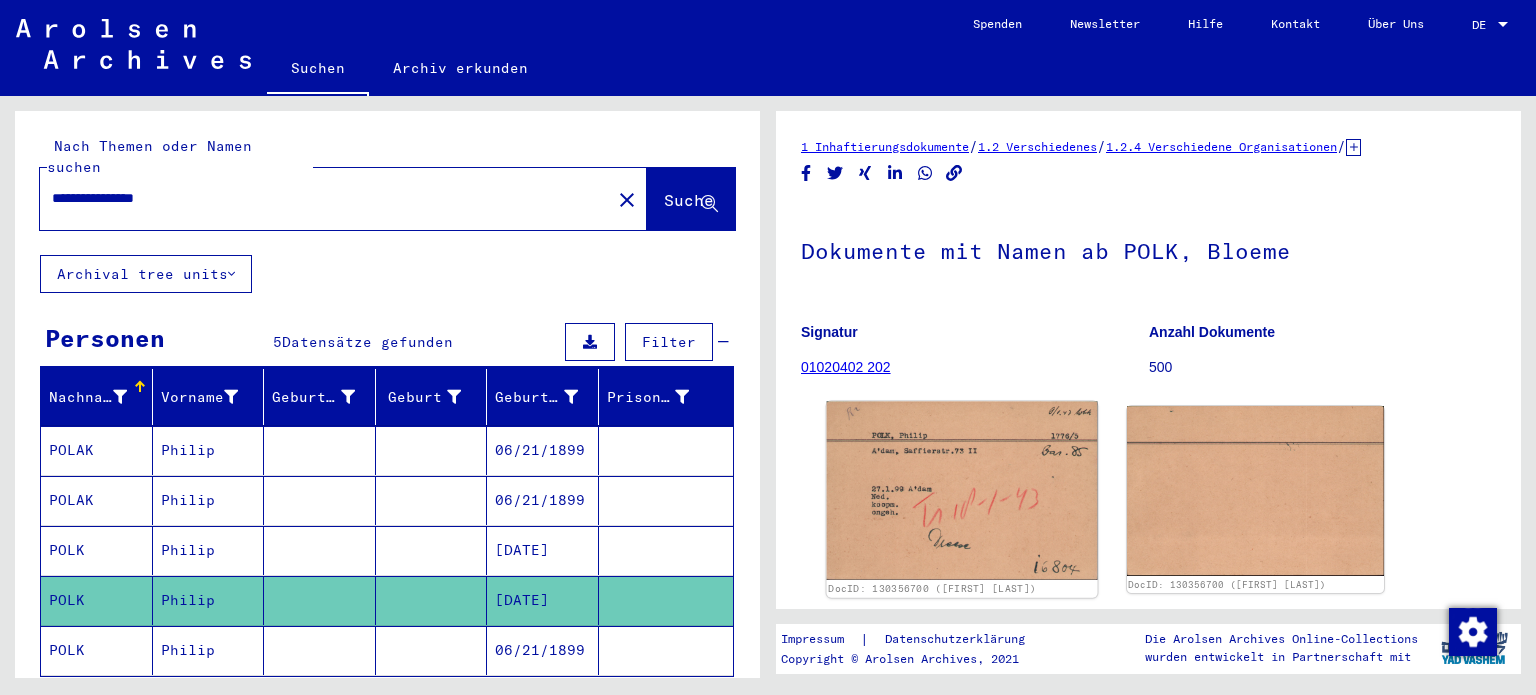 scroll, scrollTop: 0, scrollLeft: 0, axis: both 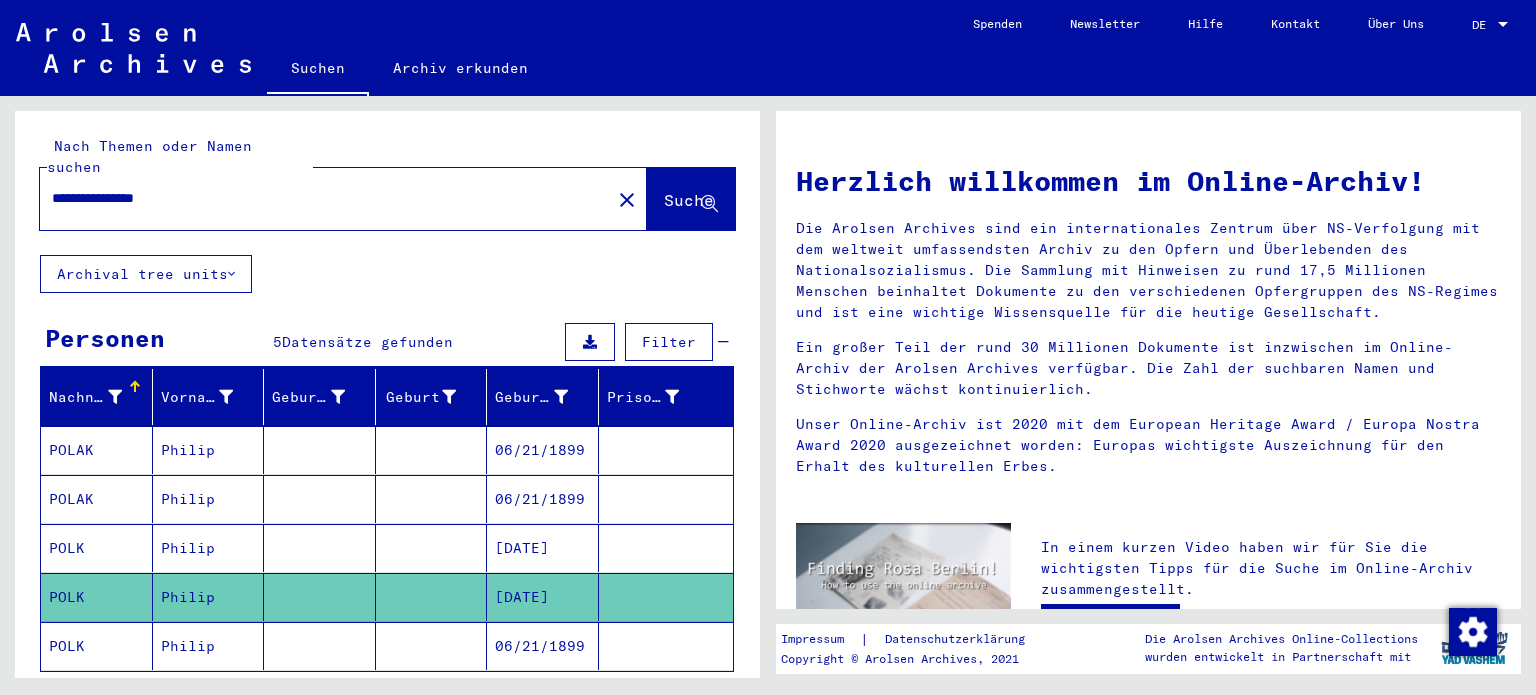 click on "**********" at bounding box center [319, 198] 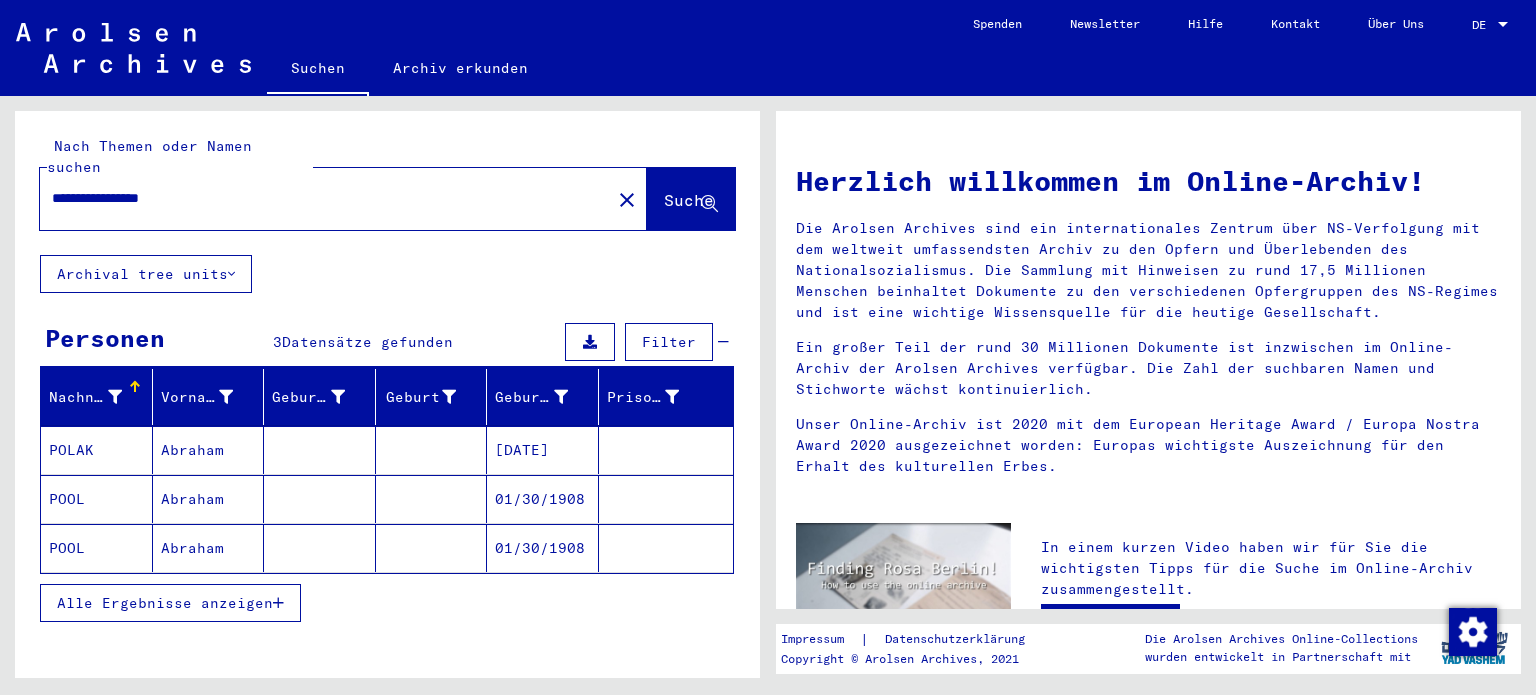 click on "01/30/1908" 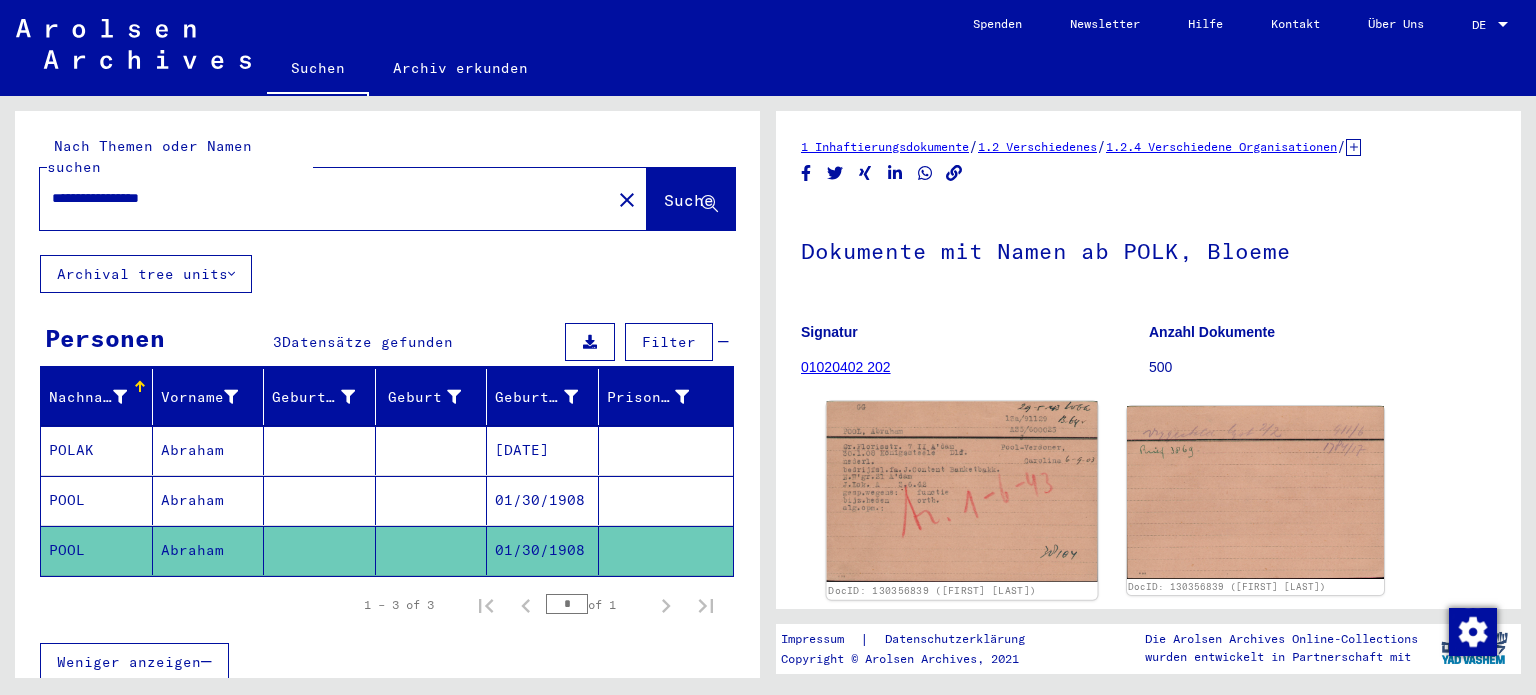 scroll, scrollTop: 0, scrollLeft: 0, axis: both 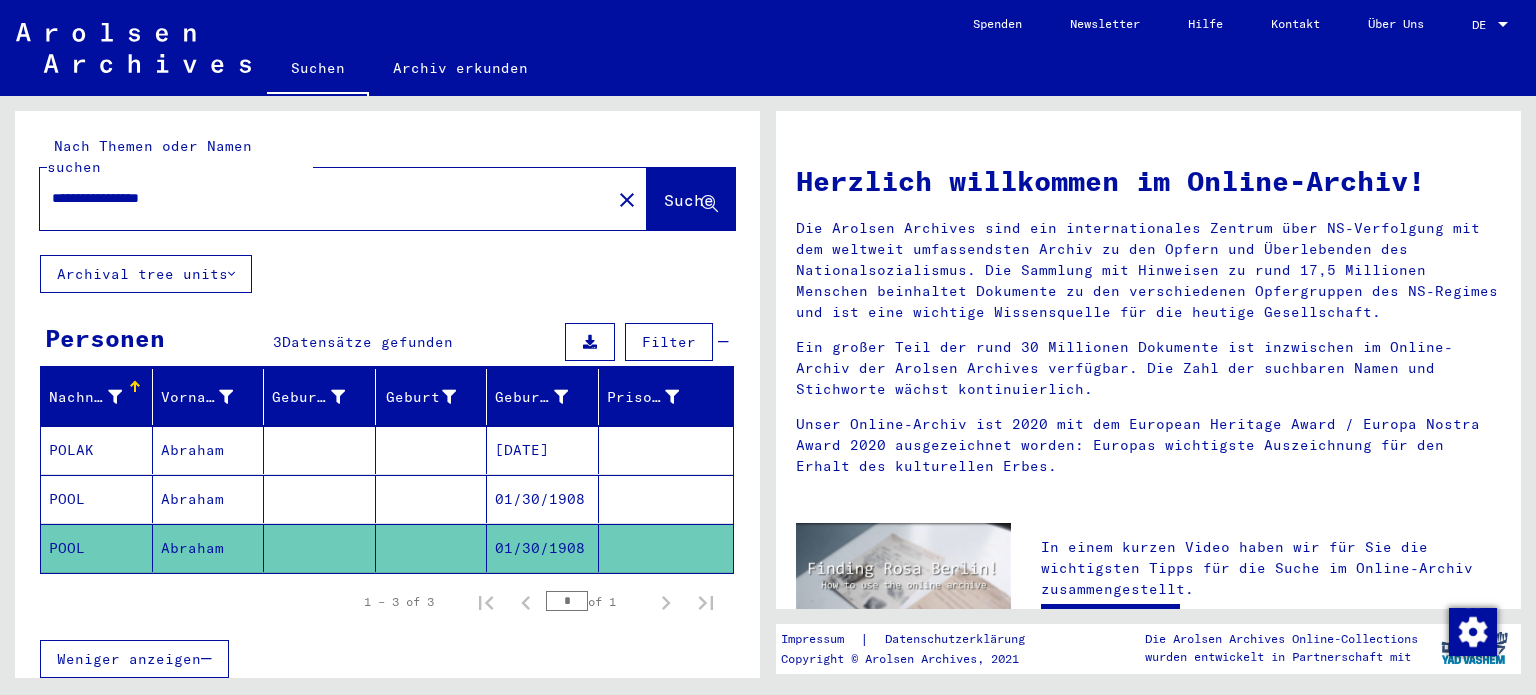 click on "**********" 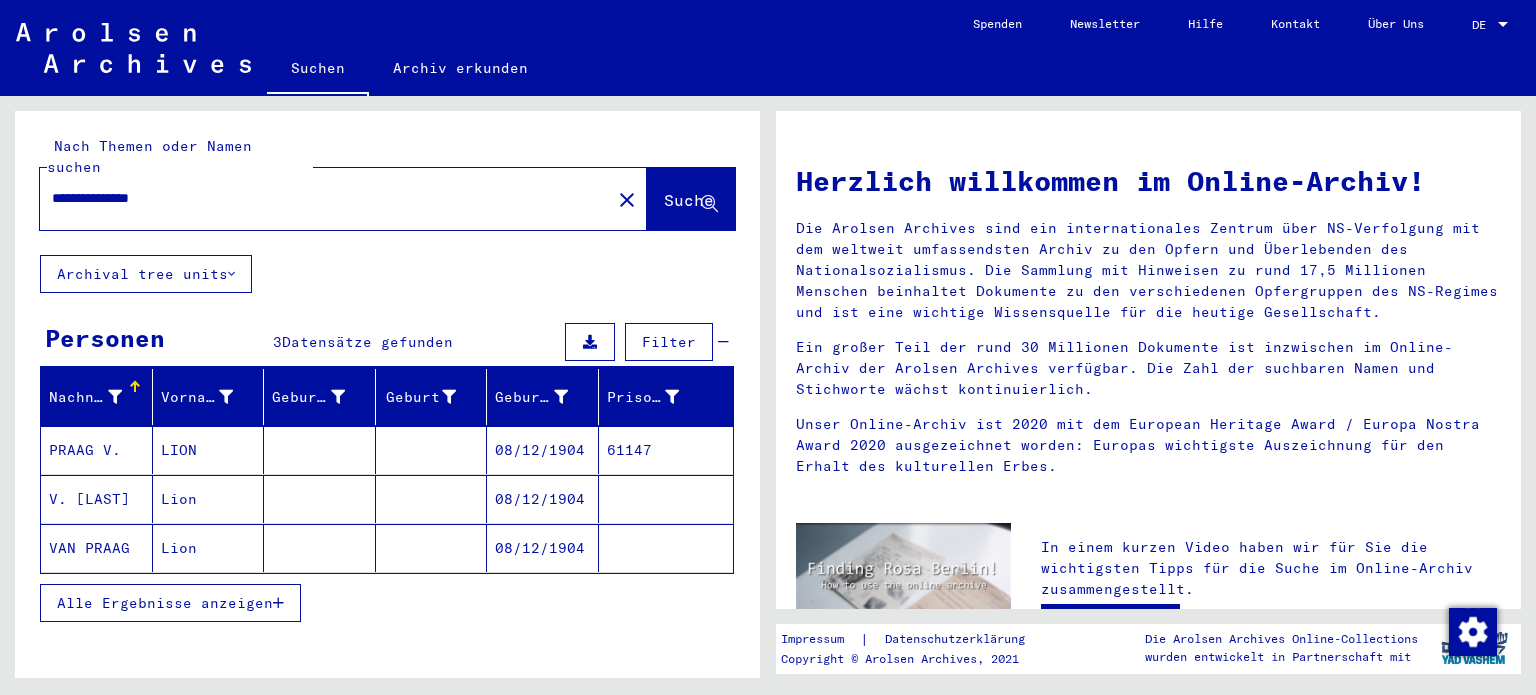 click on "08/12/1904" at bounding box center (543, 499) 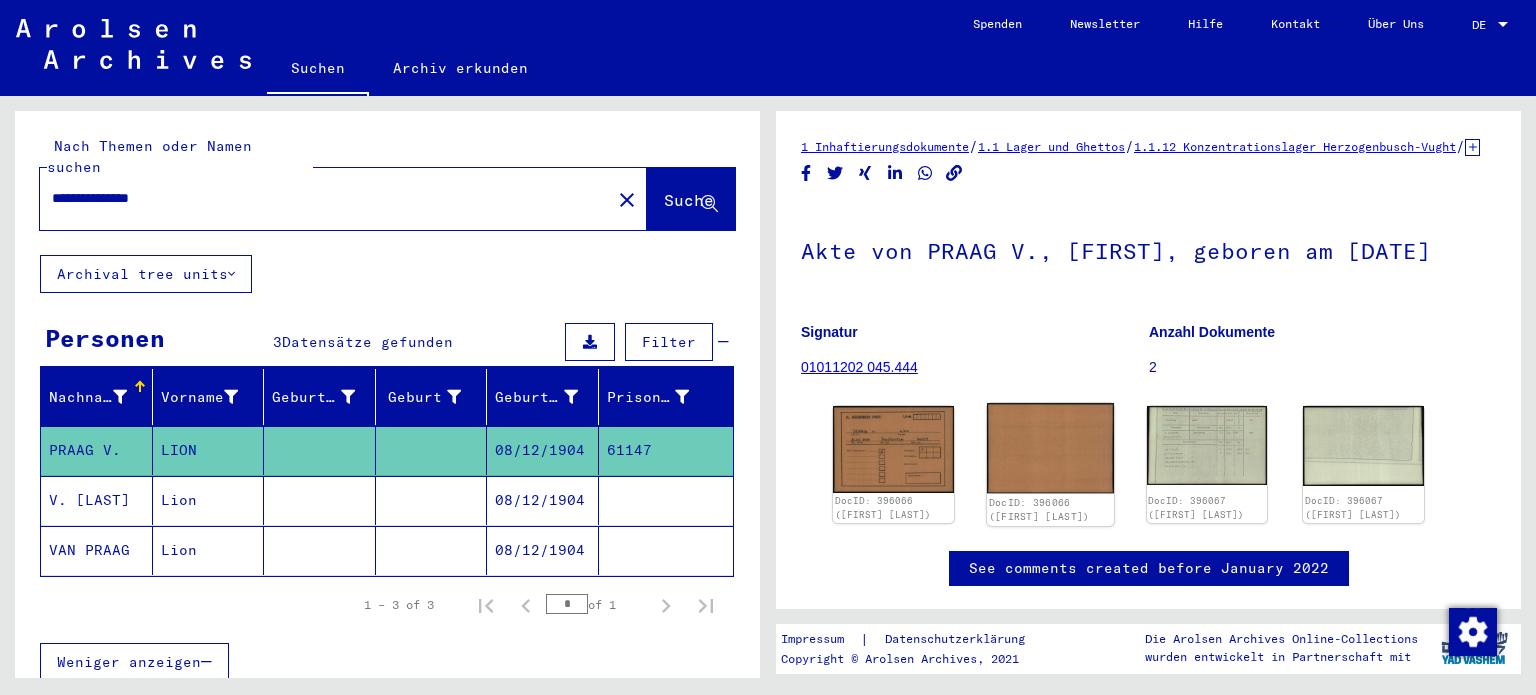 scroll, scrollTop: 0, scrollLeft: 0, axis: both 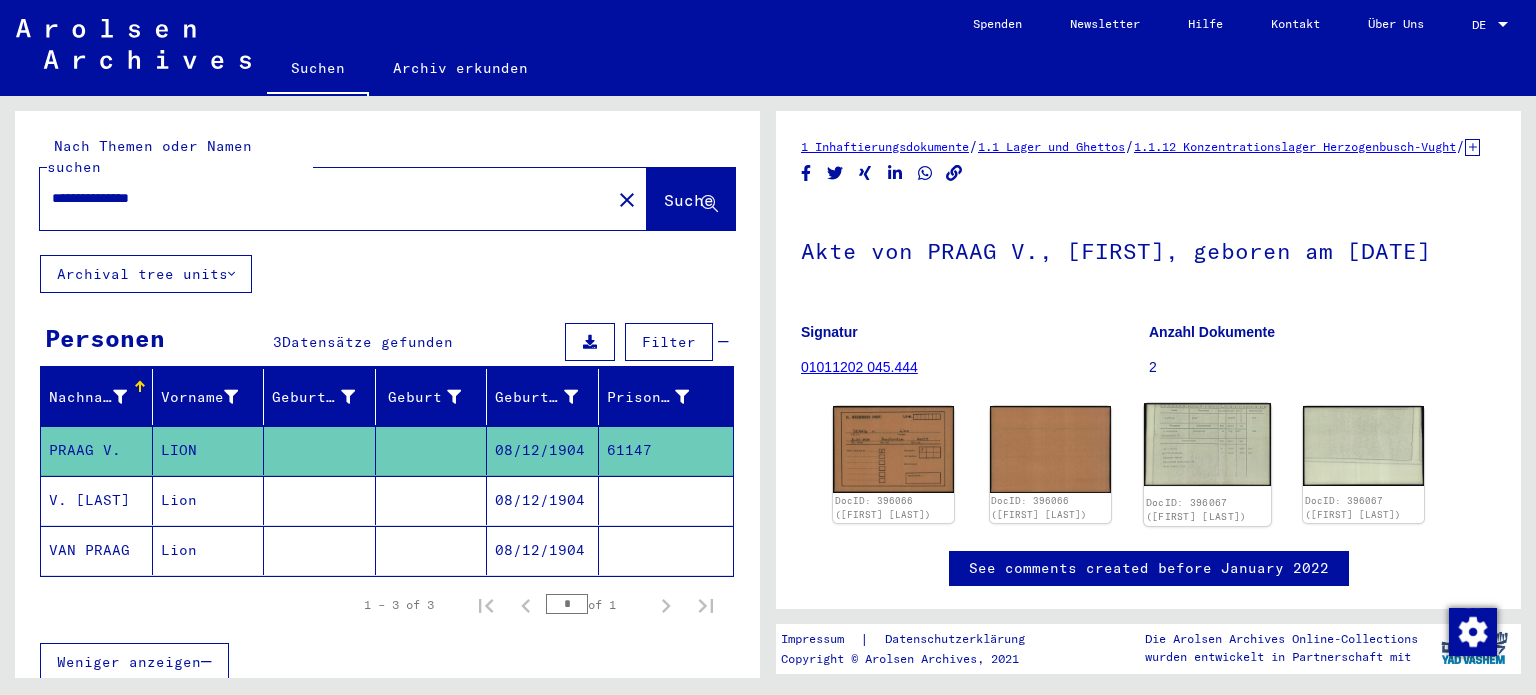 click 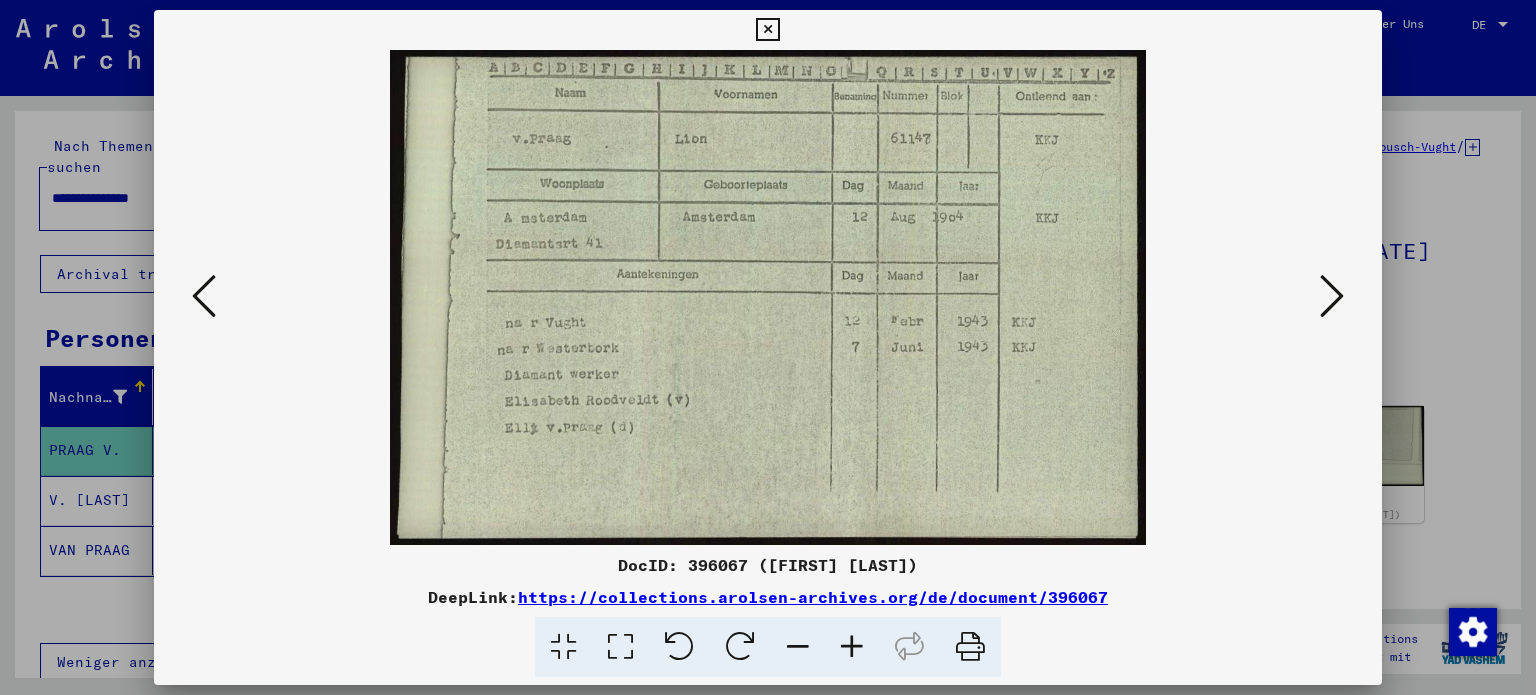 click at bounding box center (768, 347) 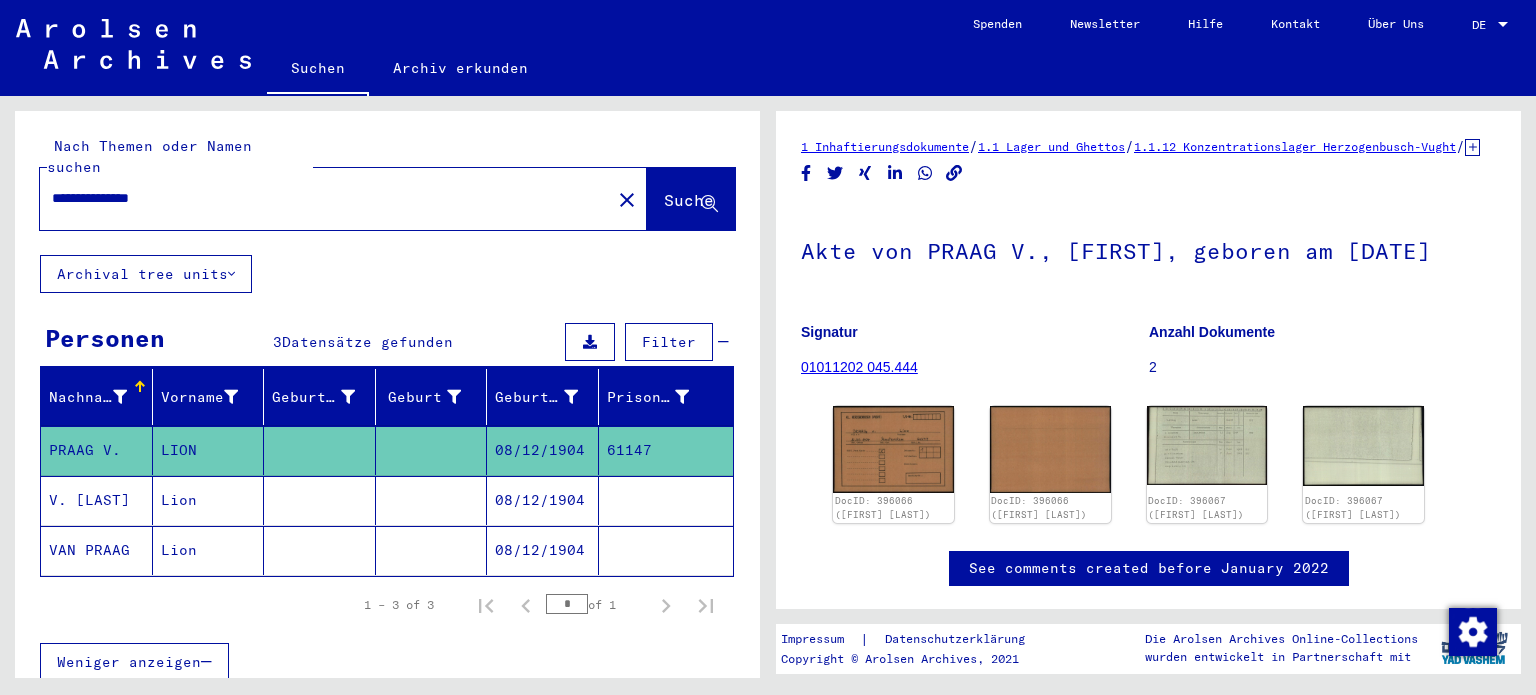 click on "V. [LAST]" at bounding box center [97, 550] 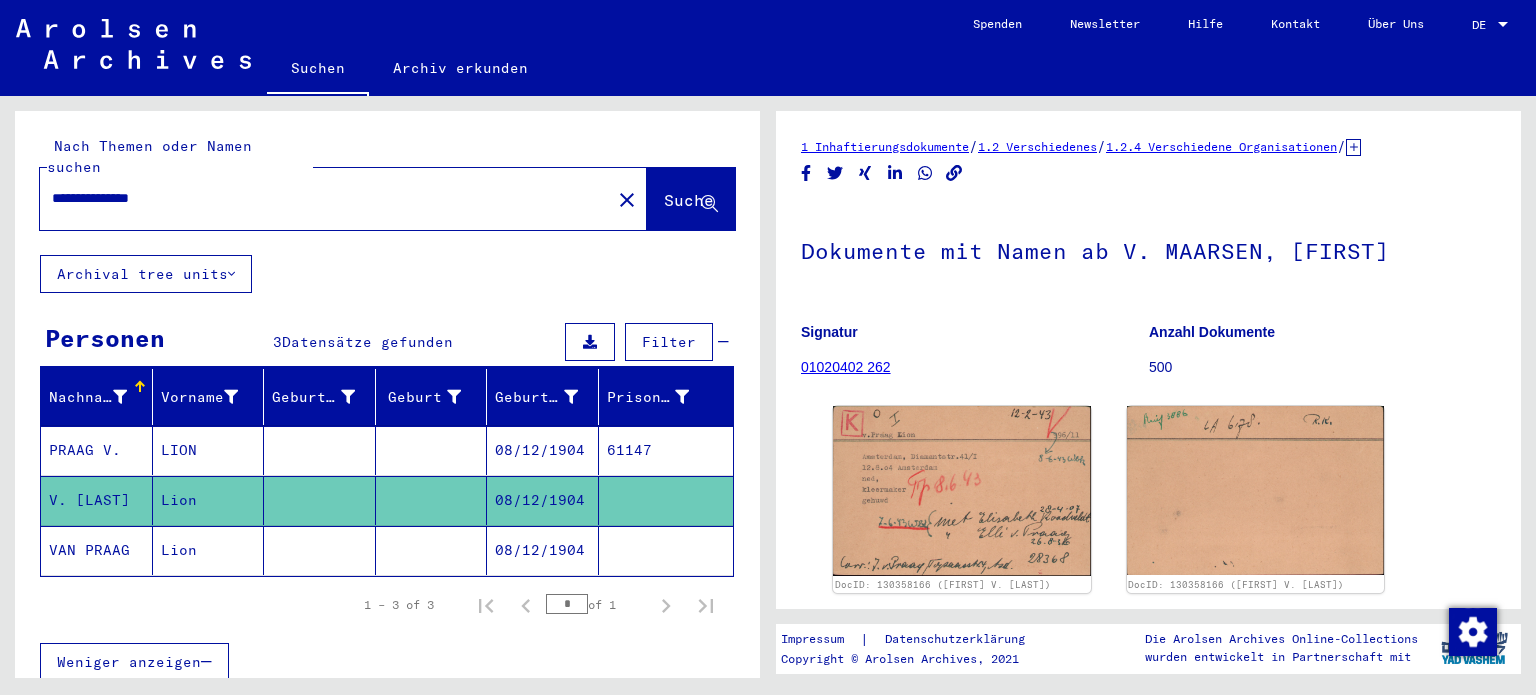 scroll, scrollTop: 0, scrollLeft: 0, axis: both 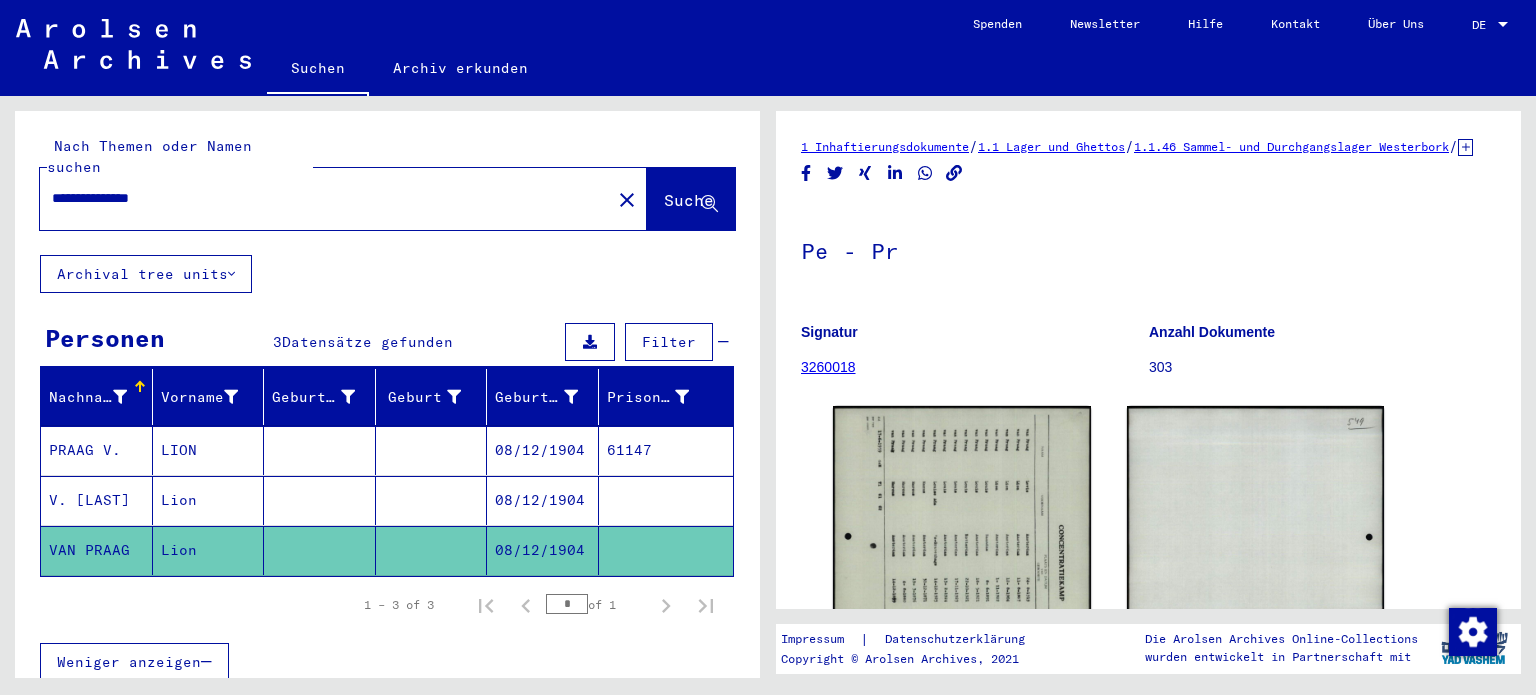 click on "08/12/1904" at bounding box center [543, 550] 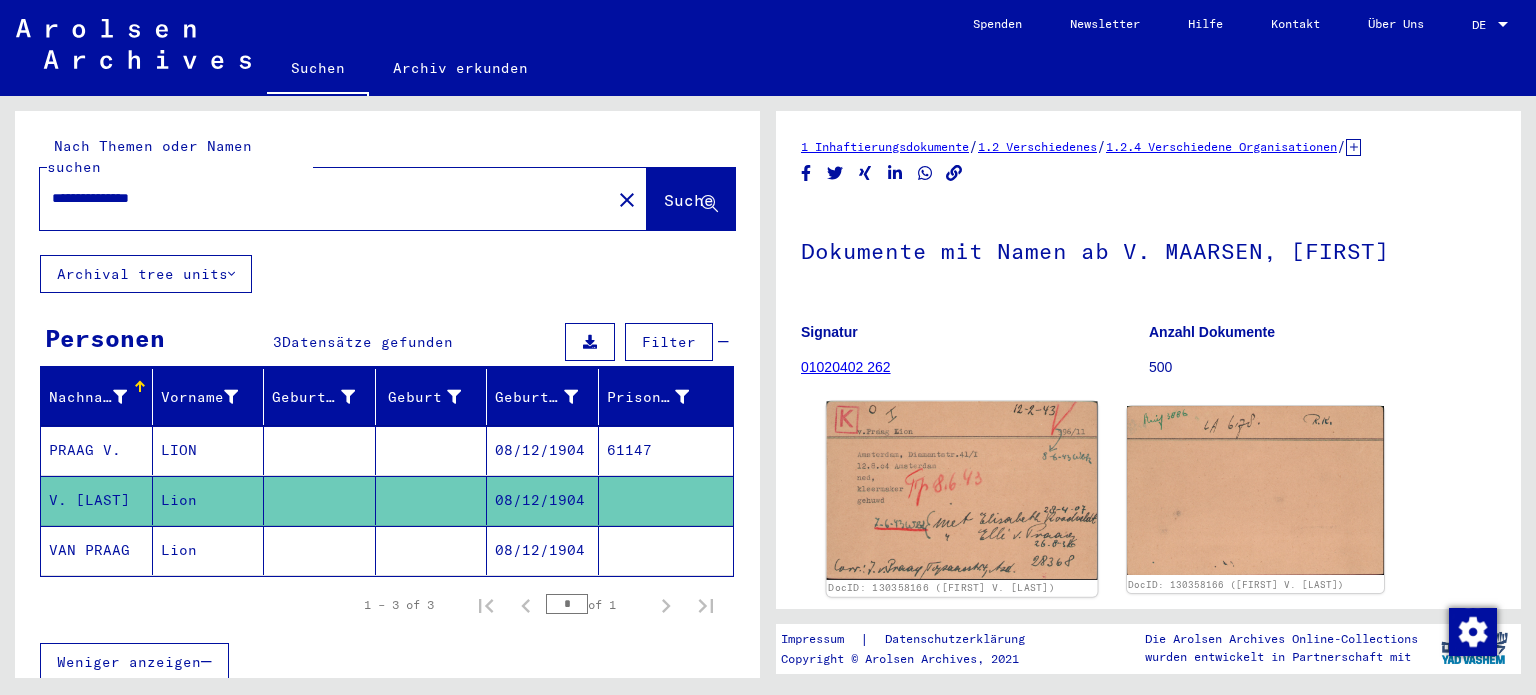 scroll, scrollTop: 0, scrollLeft: 0, axis: both 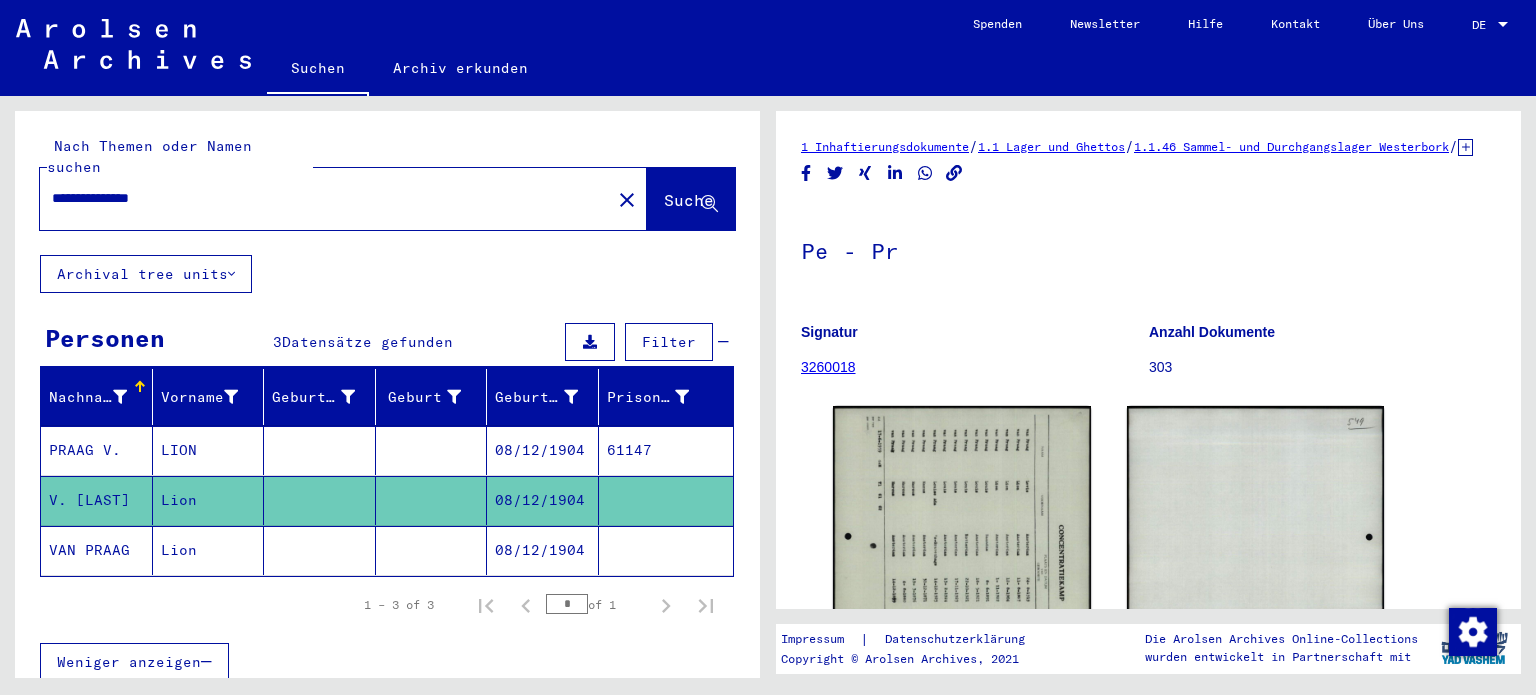 click on "**********" 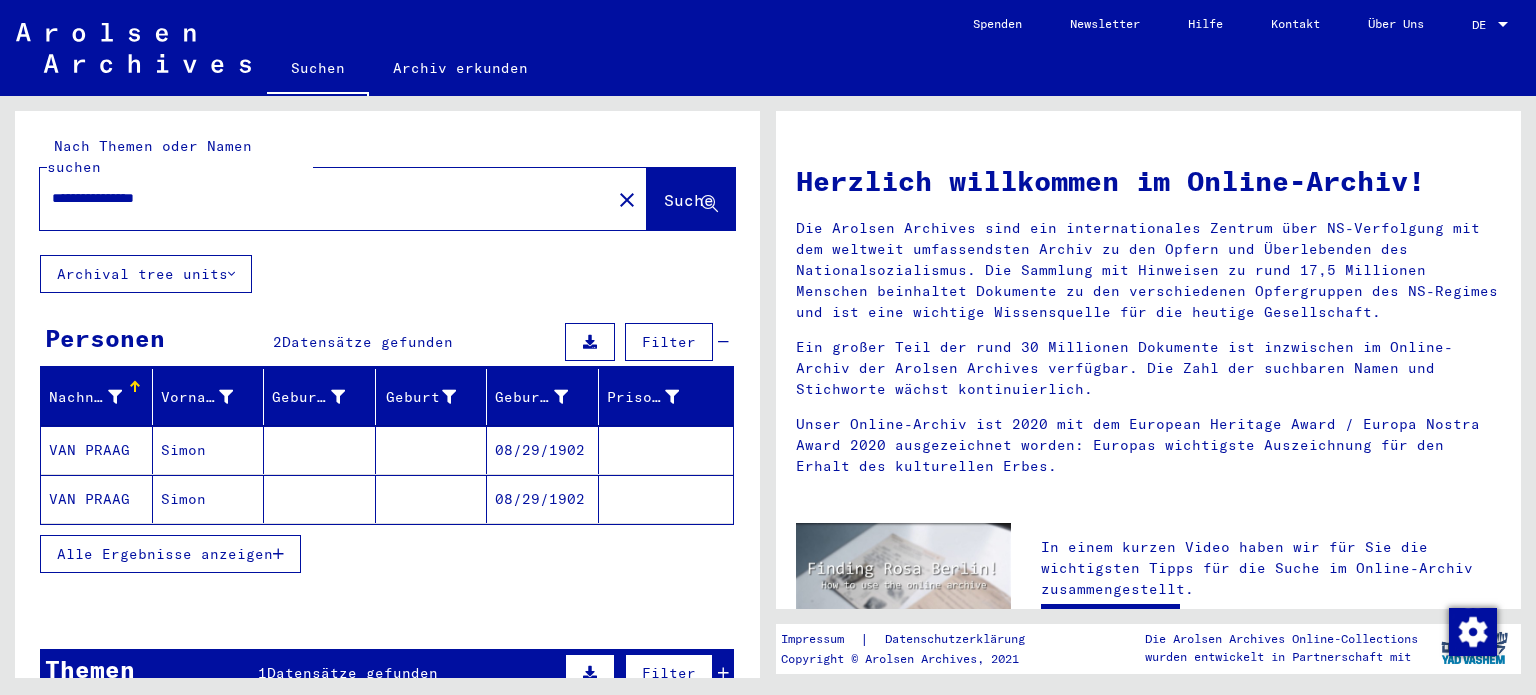 click on "08/29/1902" 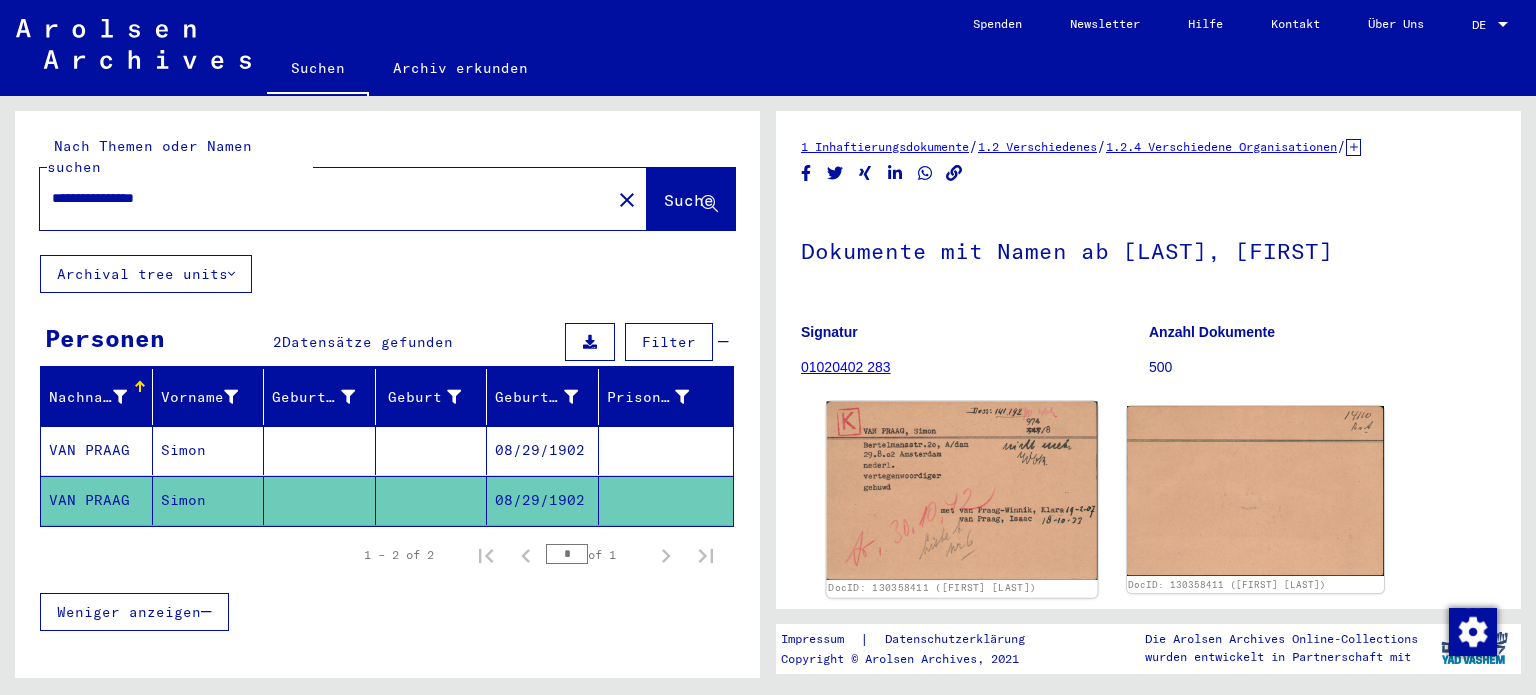 scroll, scrollTop: 0, scrollLeft: 0, axis: both 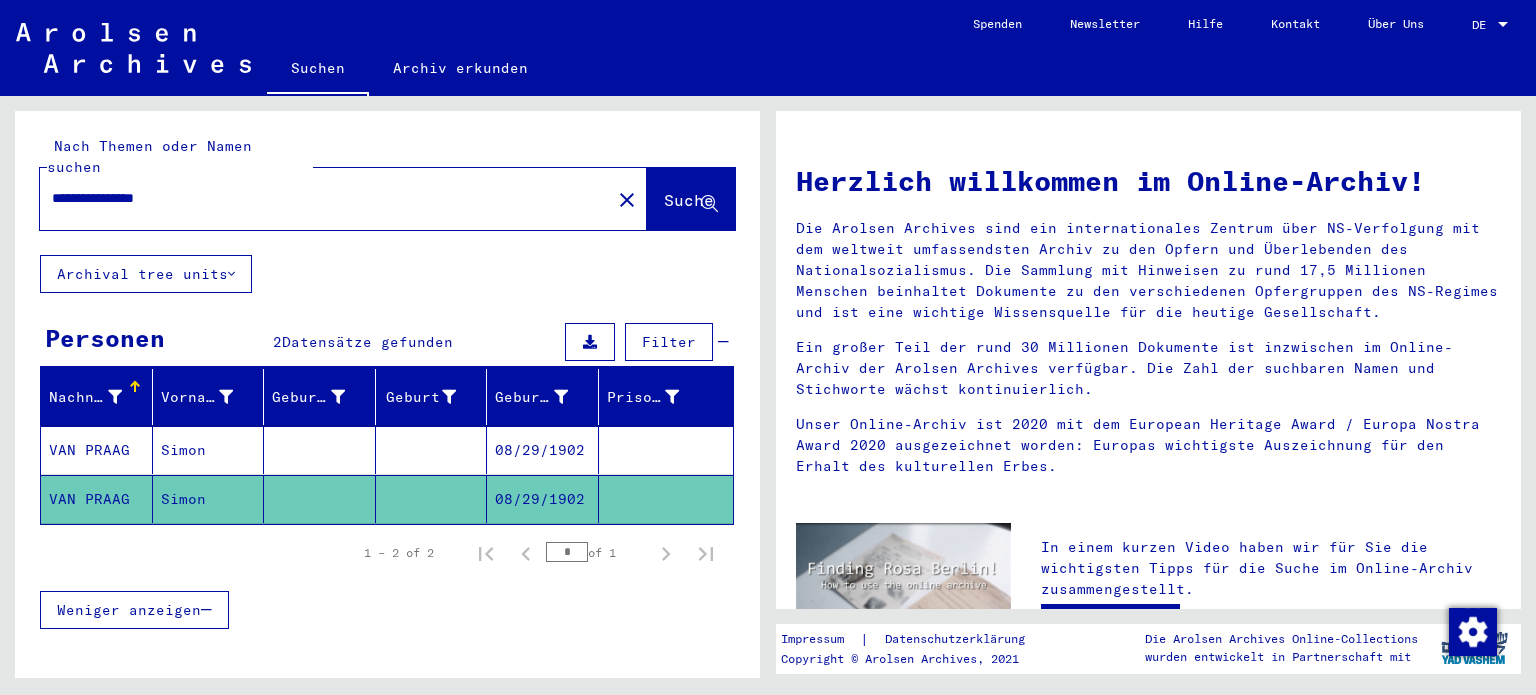 click on "**********" at bounding box center (319, 198) 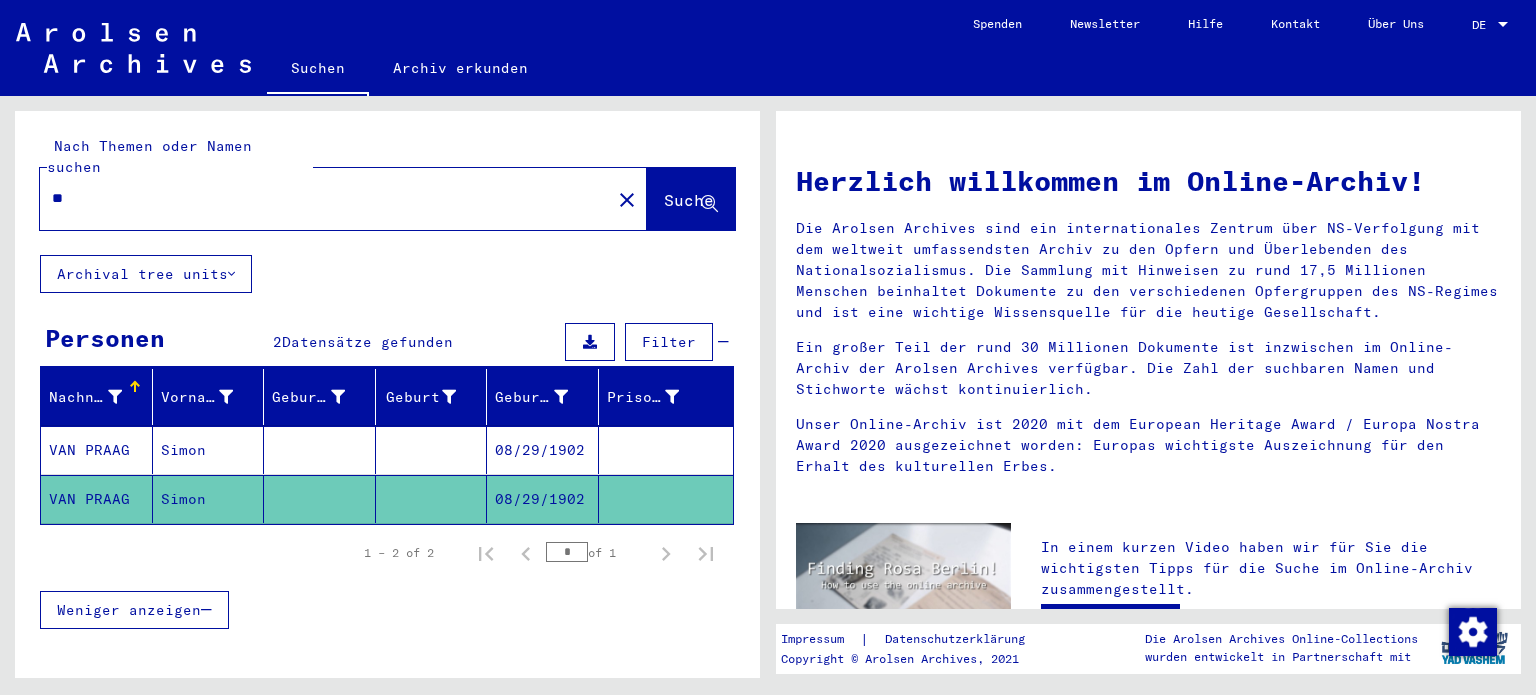 type on "*" 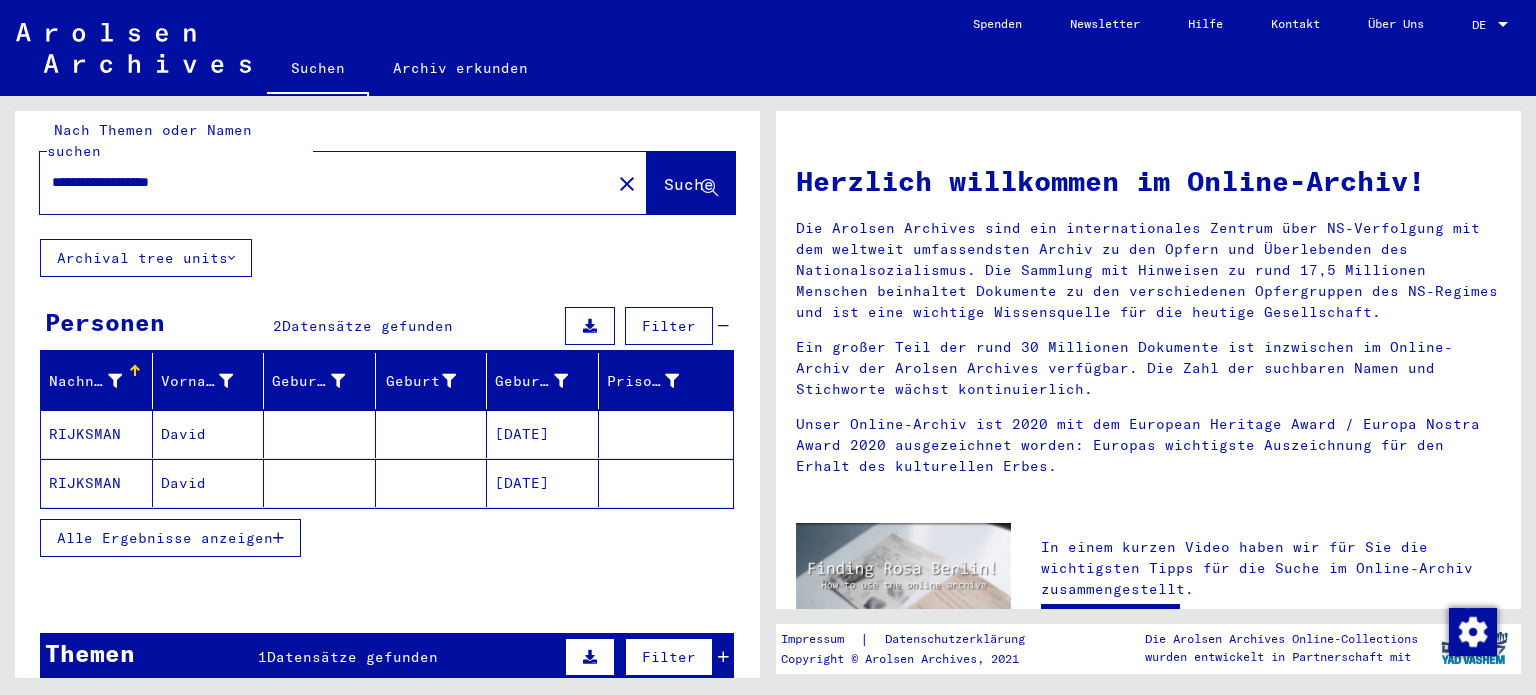 scroll, scrollTop: 44, scrollLeft: 0, axis: vertical 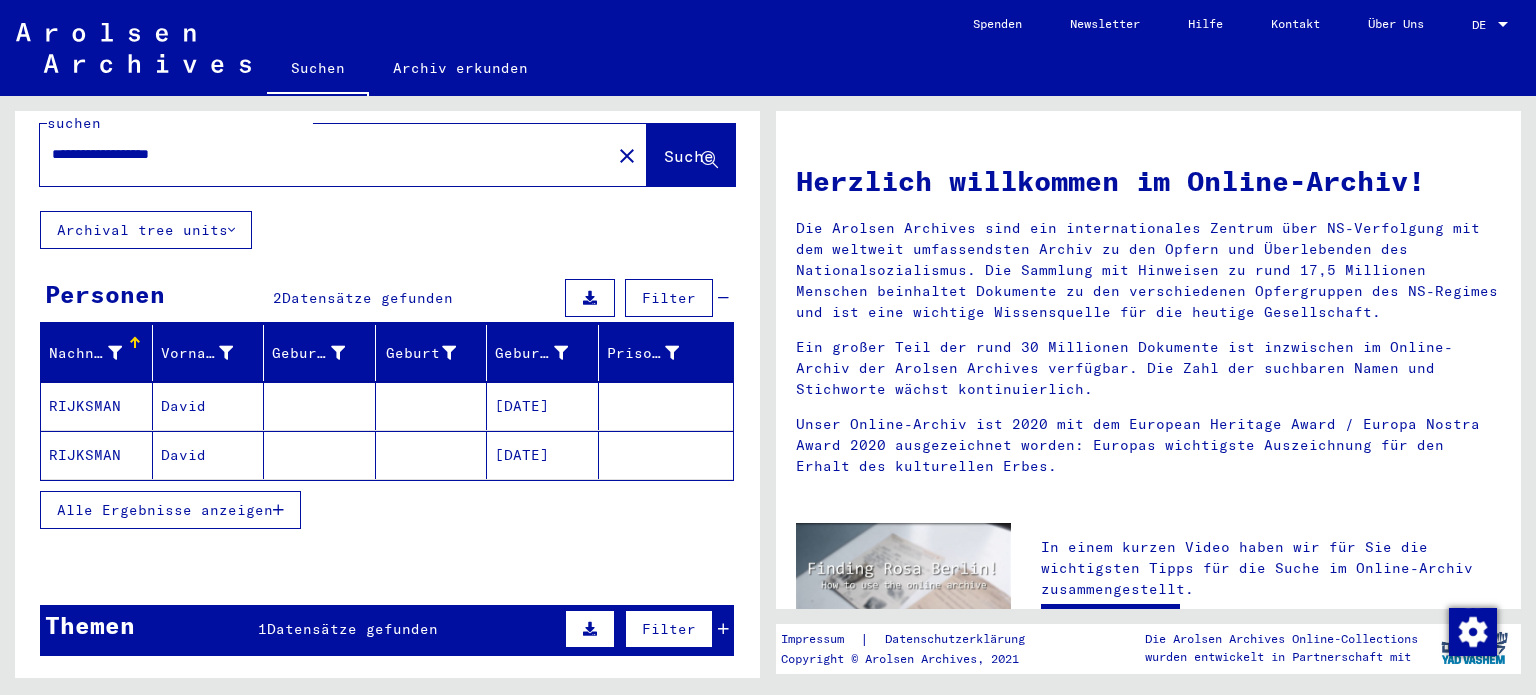click on "[DATE]" 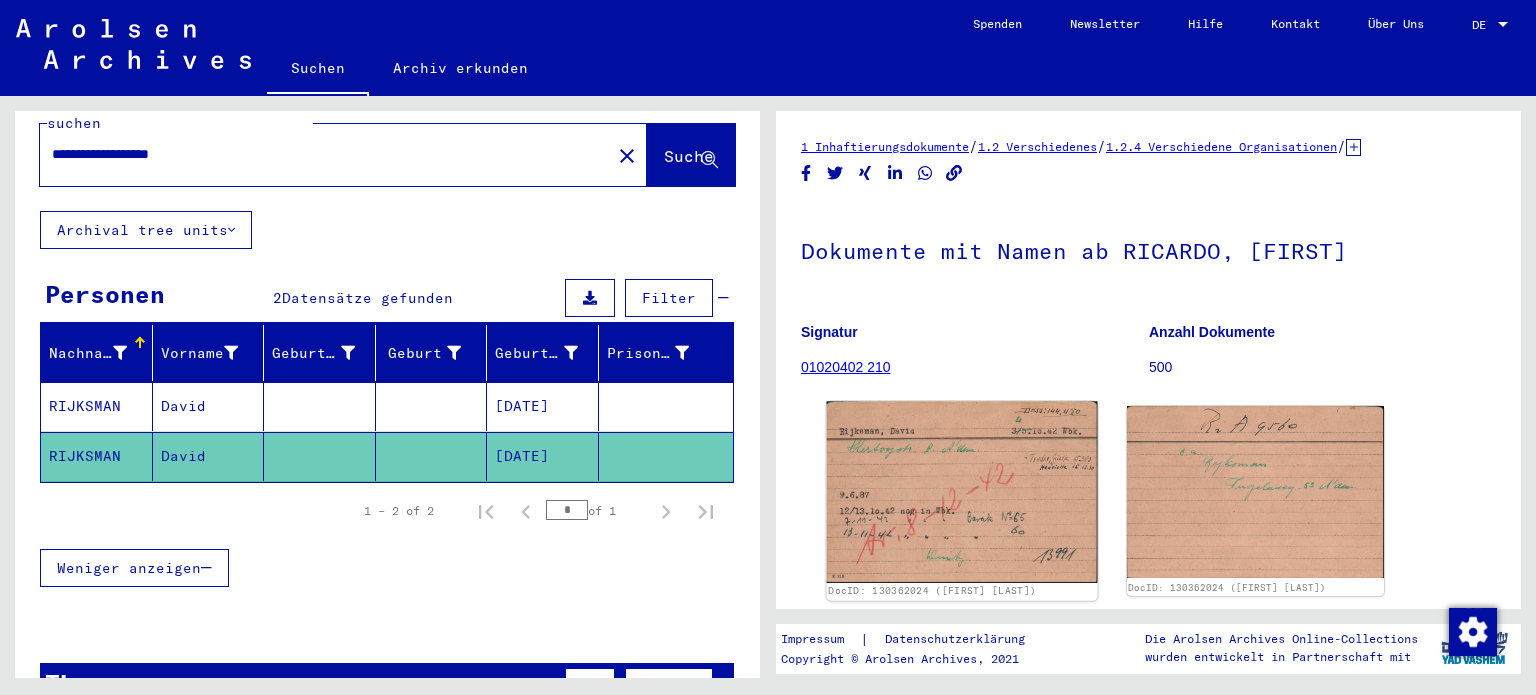 scroll, scrollTop: 0, scrollLeft: 0, axis: both 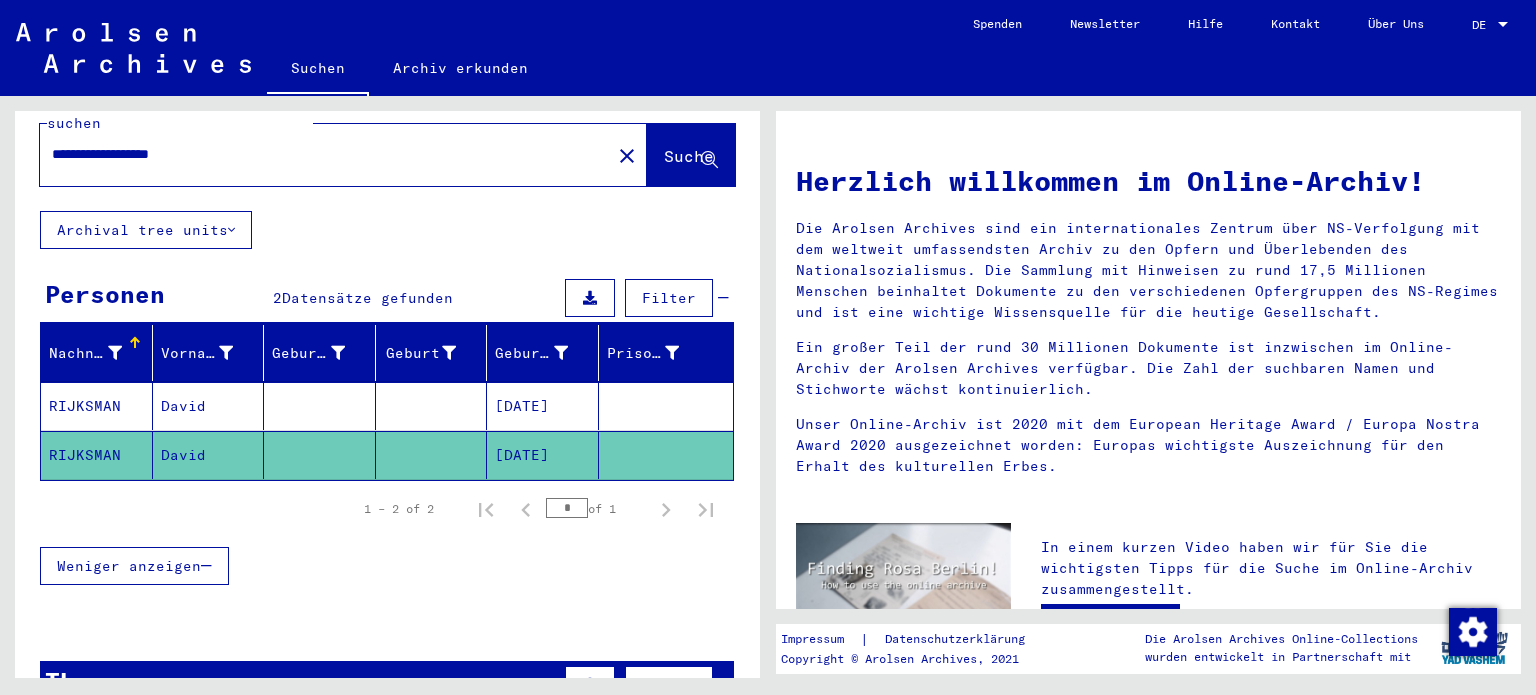 click on "**********" at bounding box center [319, 154] 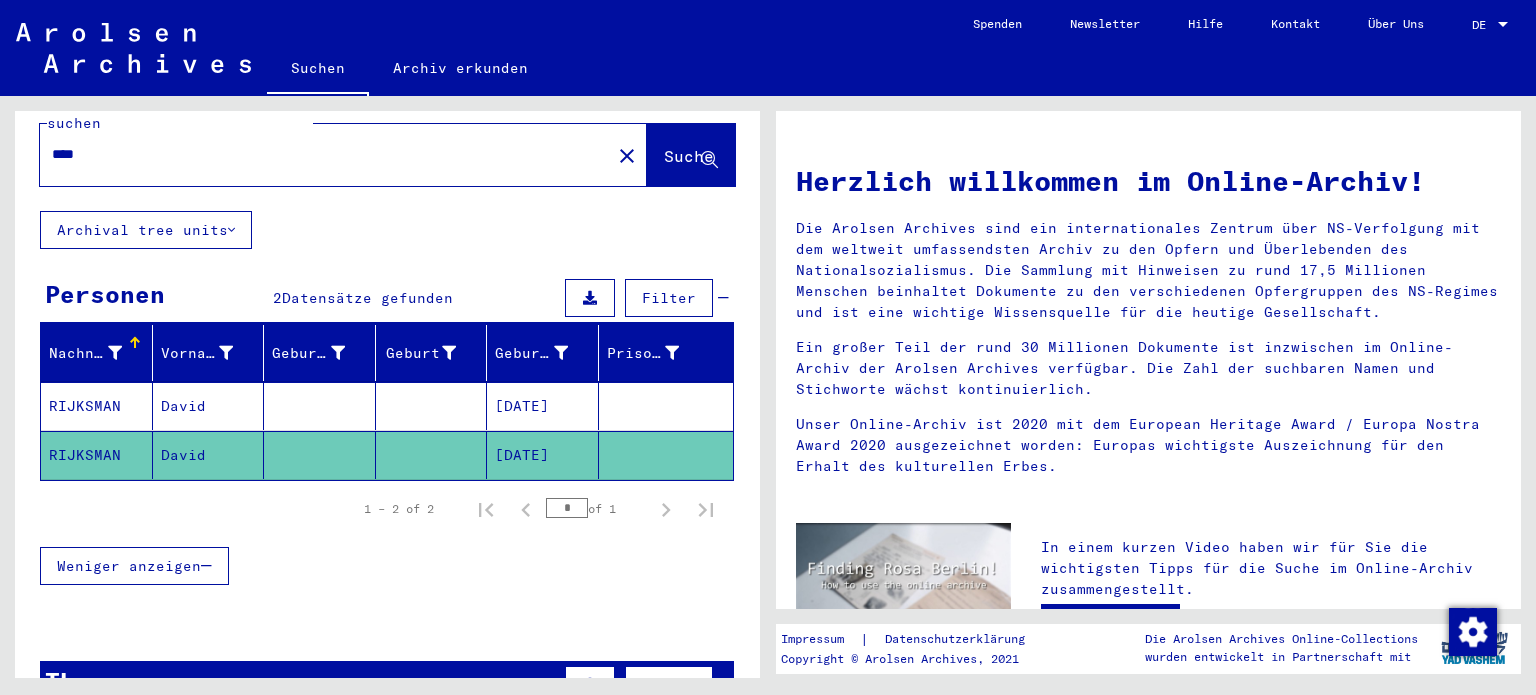 click on "****" at bounding box center (319, 154) 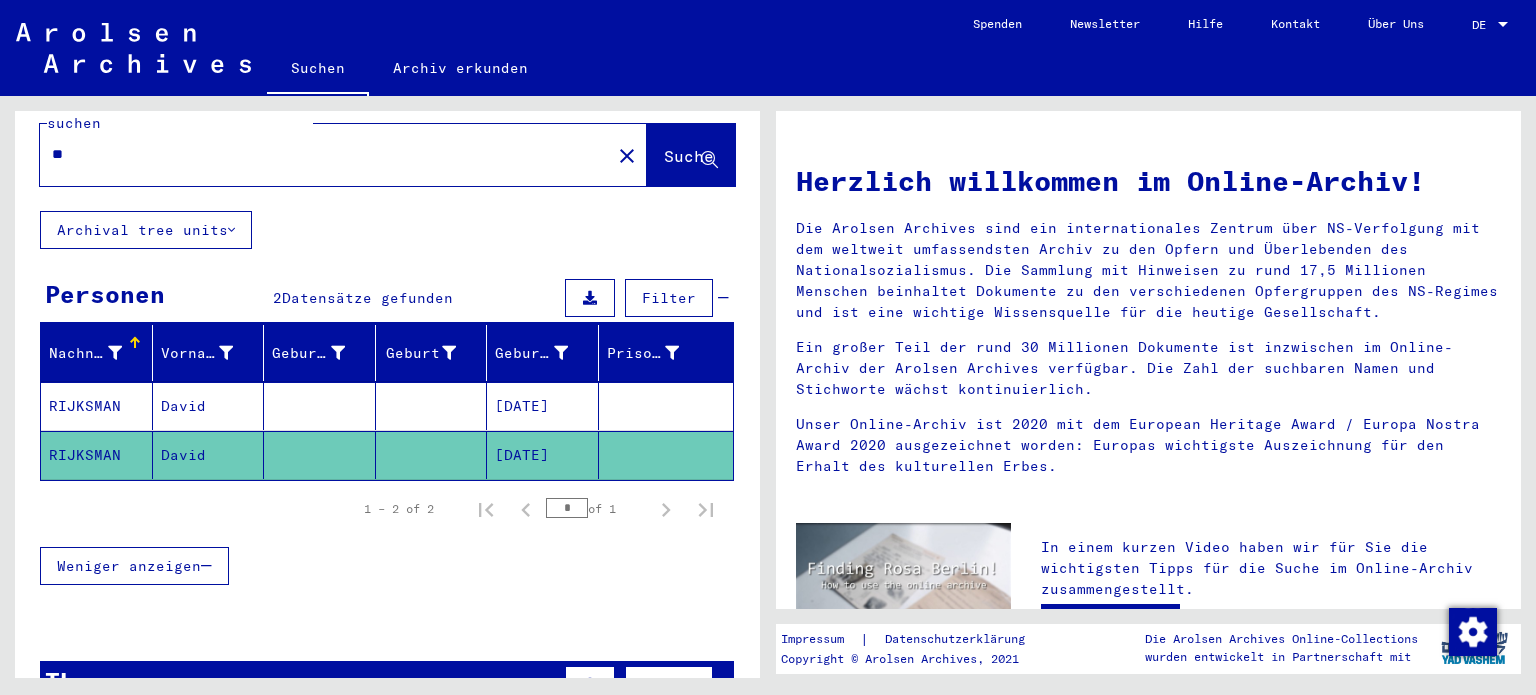 type on "*" 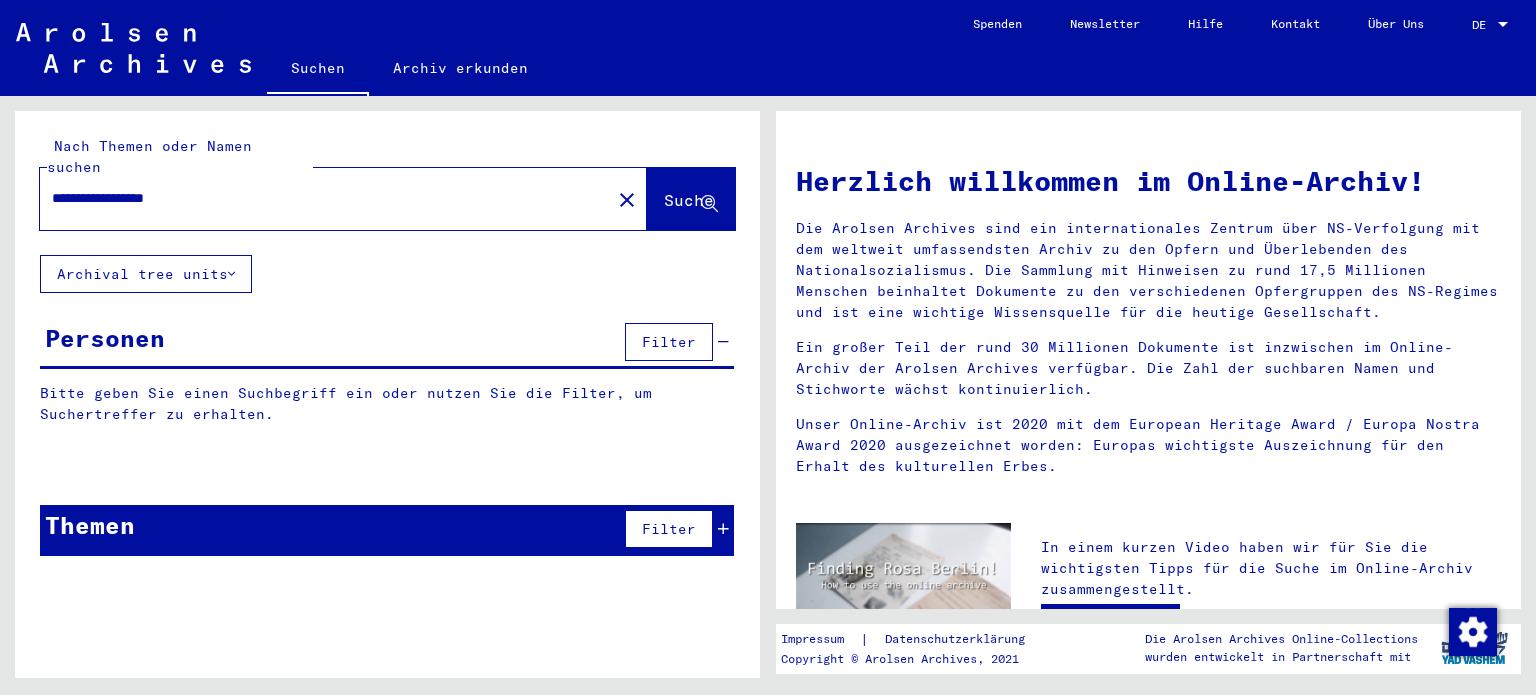 scroll, scrollTop: 0, scrollLeft: 0, axis: both 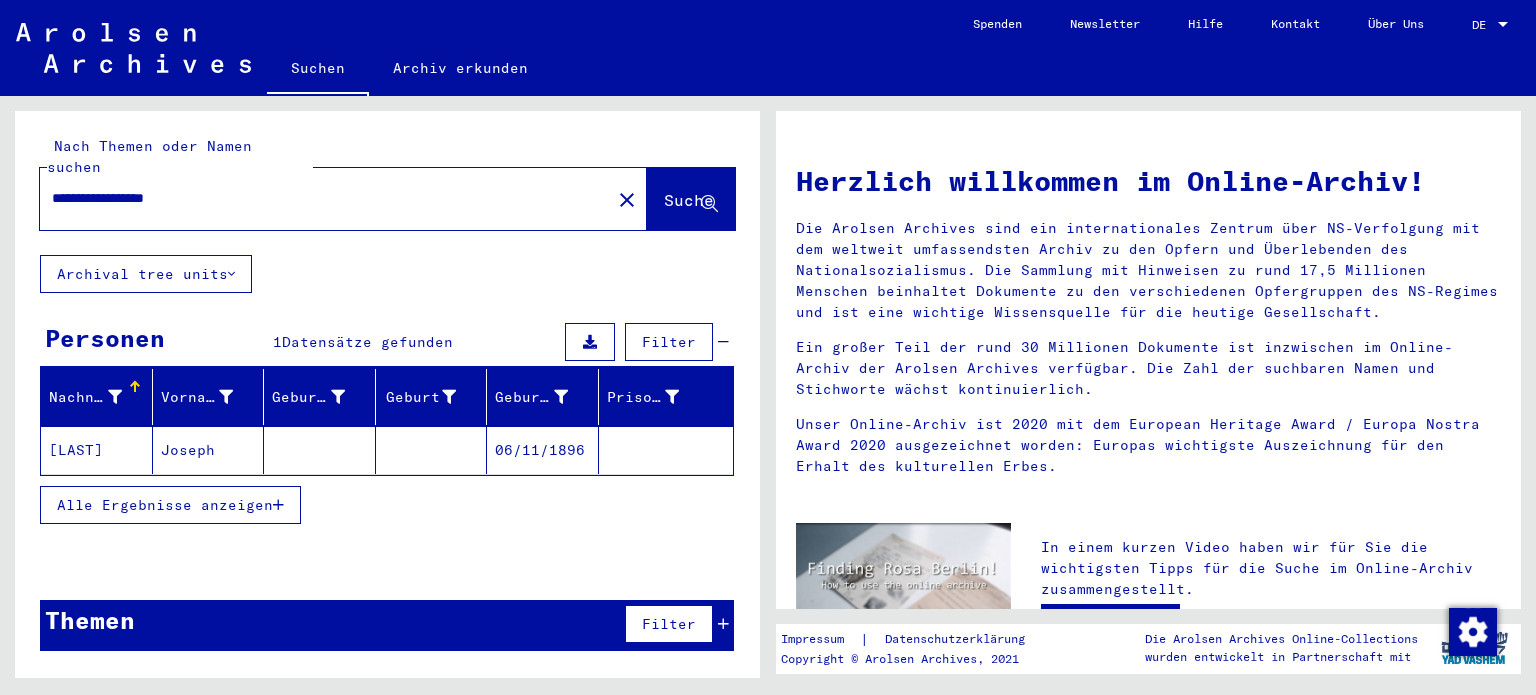 click 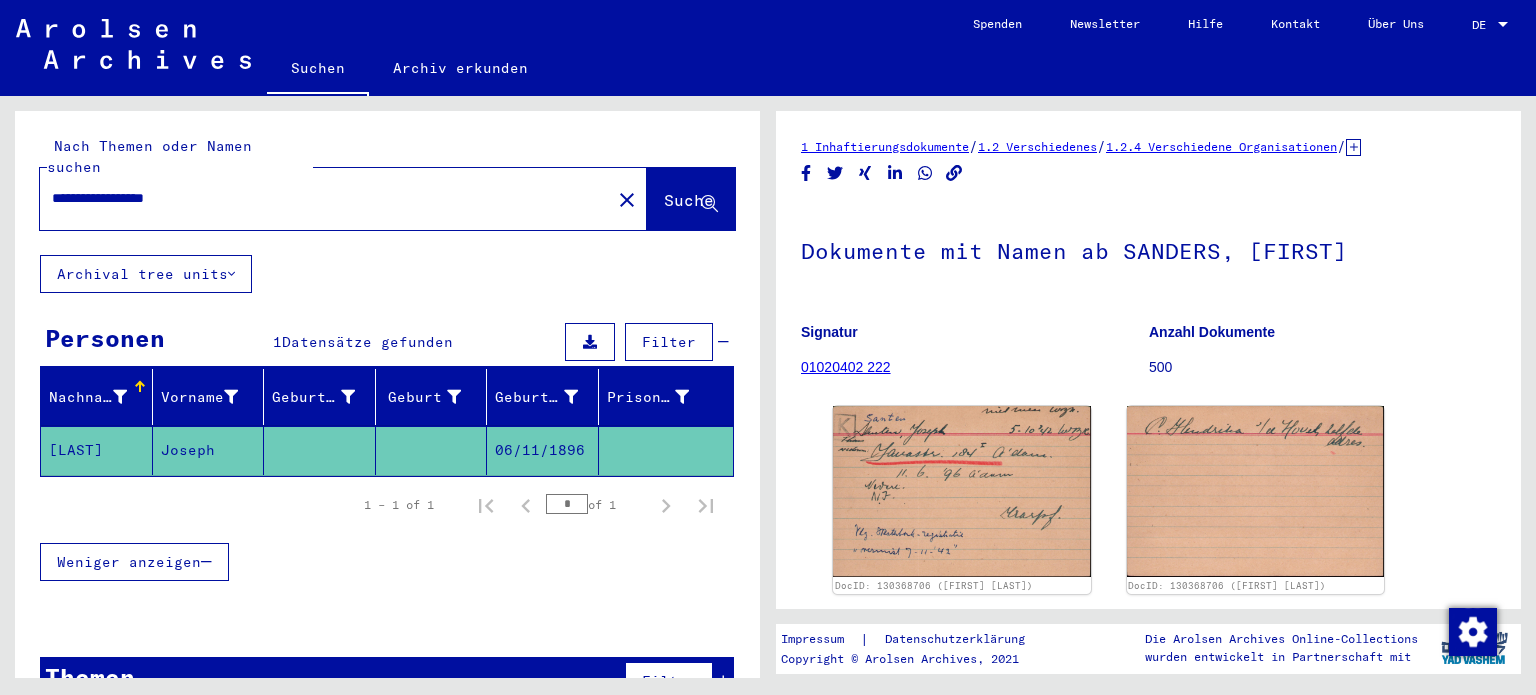 scroll, scrollTop: 25, scrollLeft: 0, axis: vertical 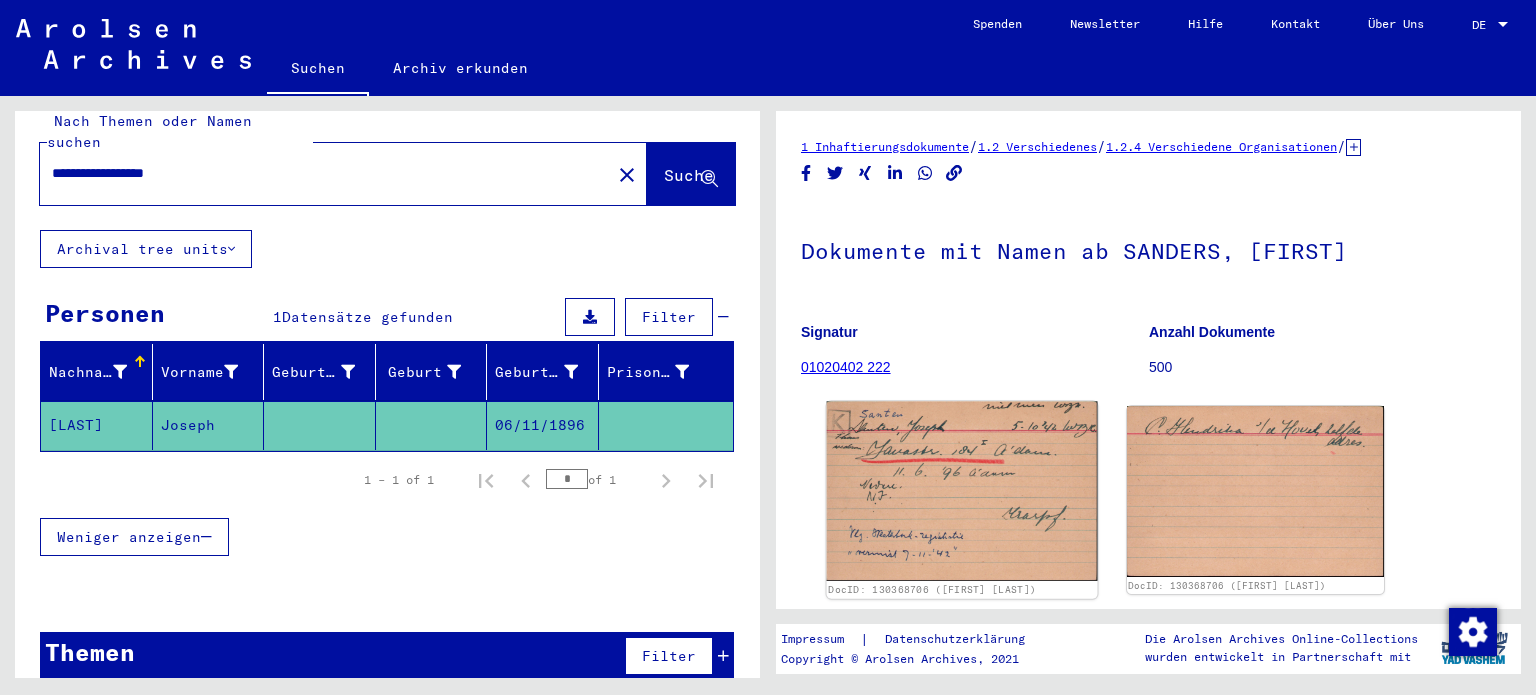 click 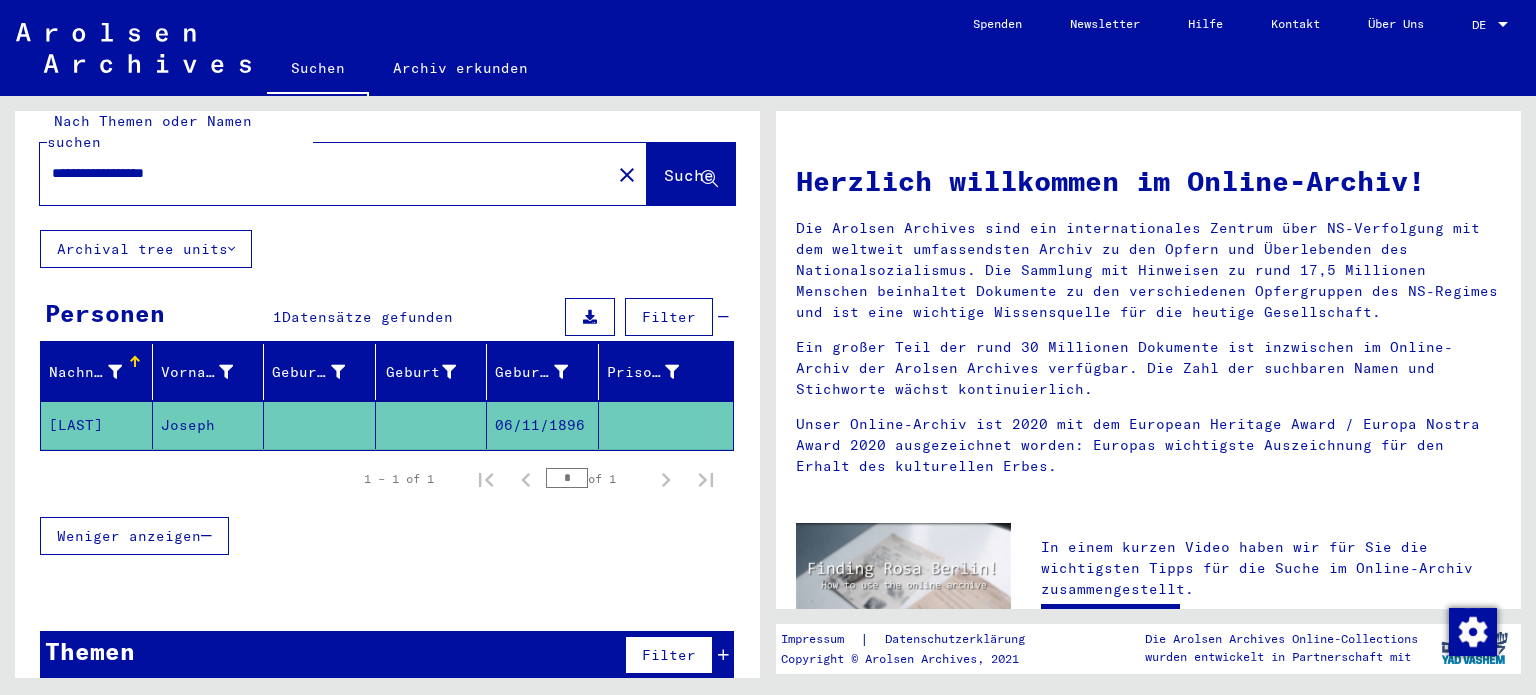 click on "**********" at bounding box center (319, 173) 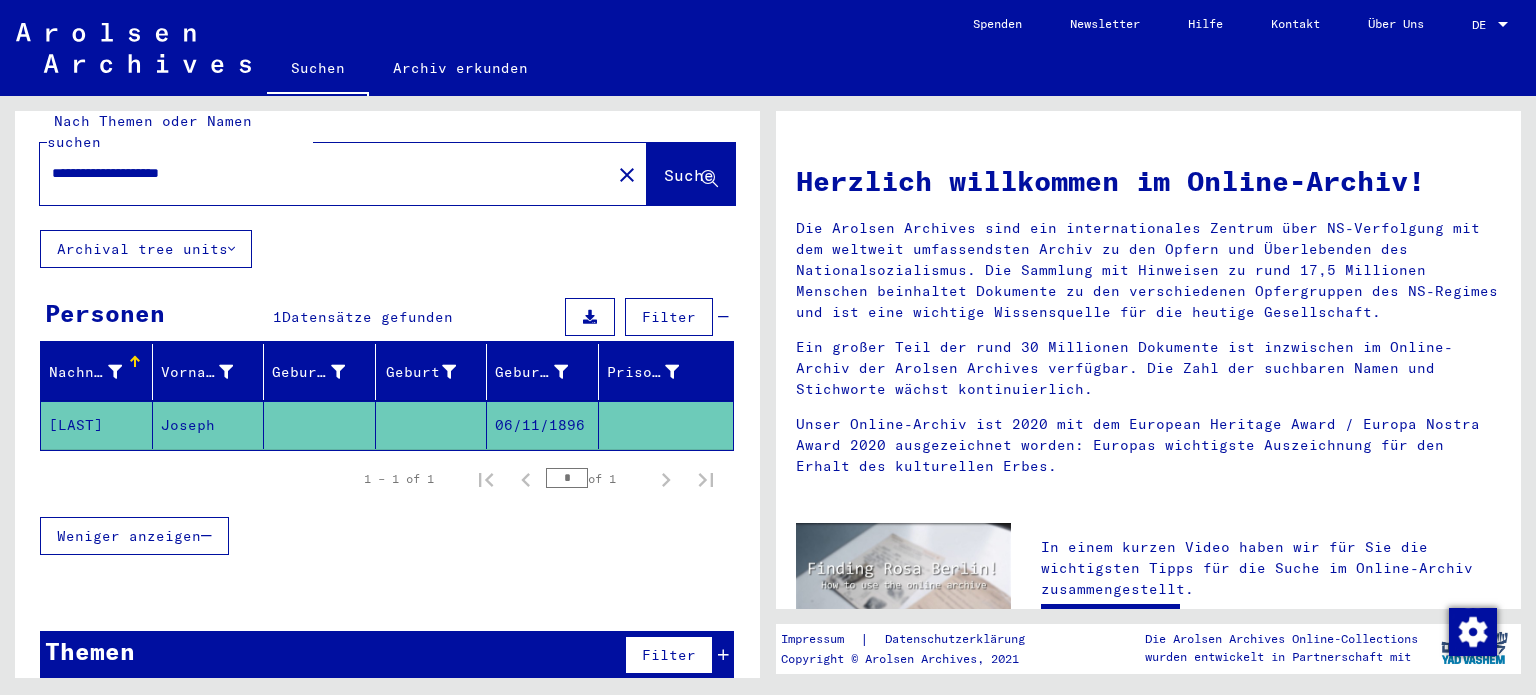 scroll, scrollTop: 0, scrollLeft: 0, axis: both 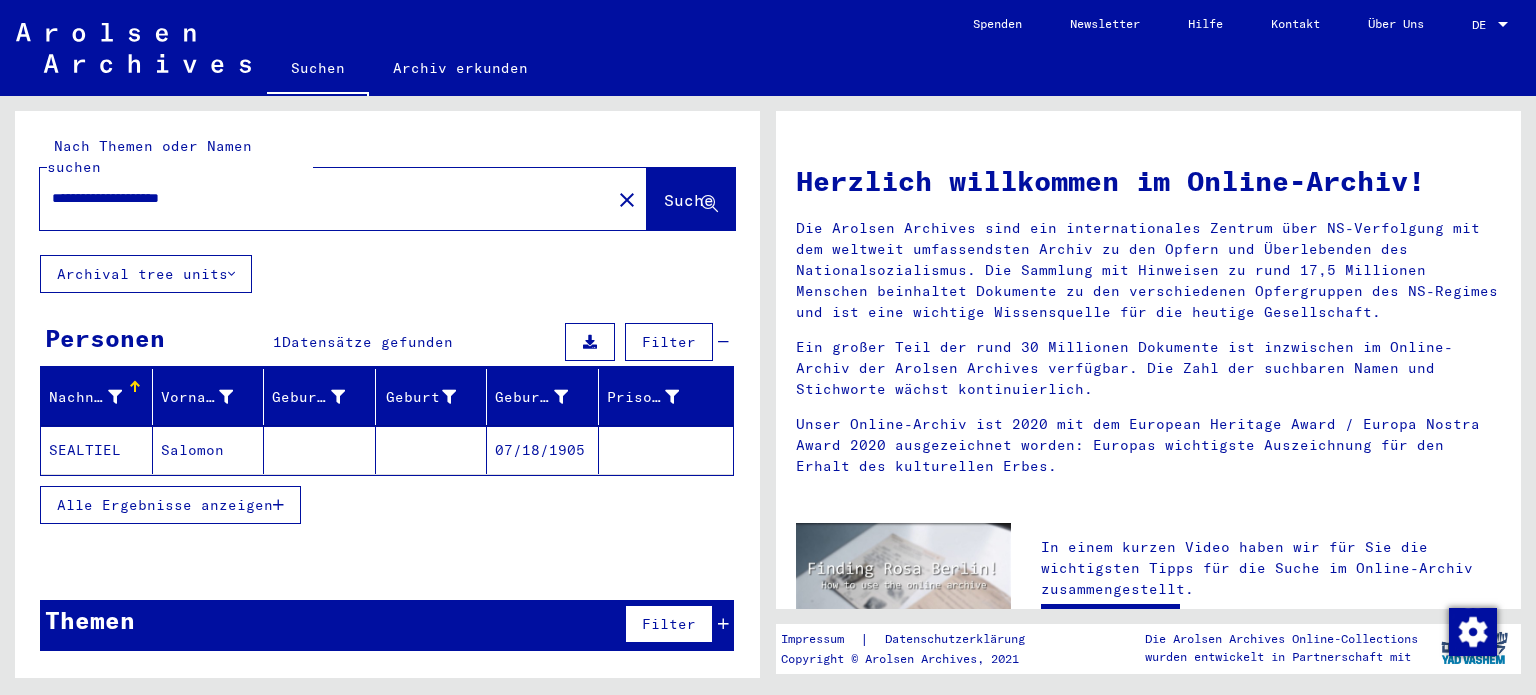 click on "SEALTIEL" 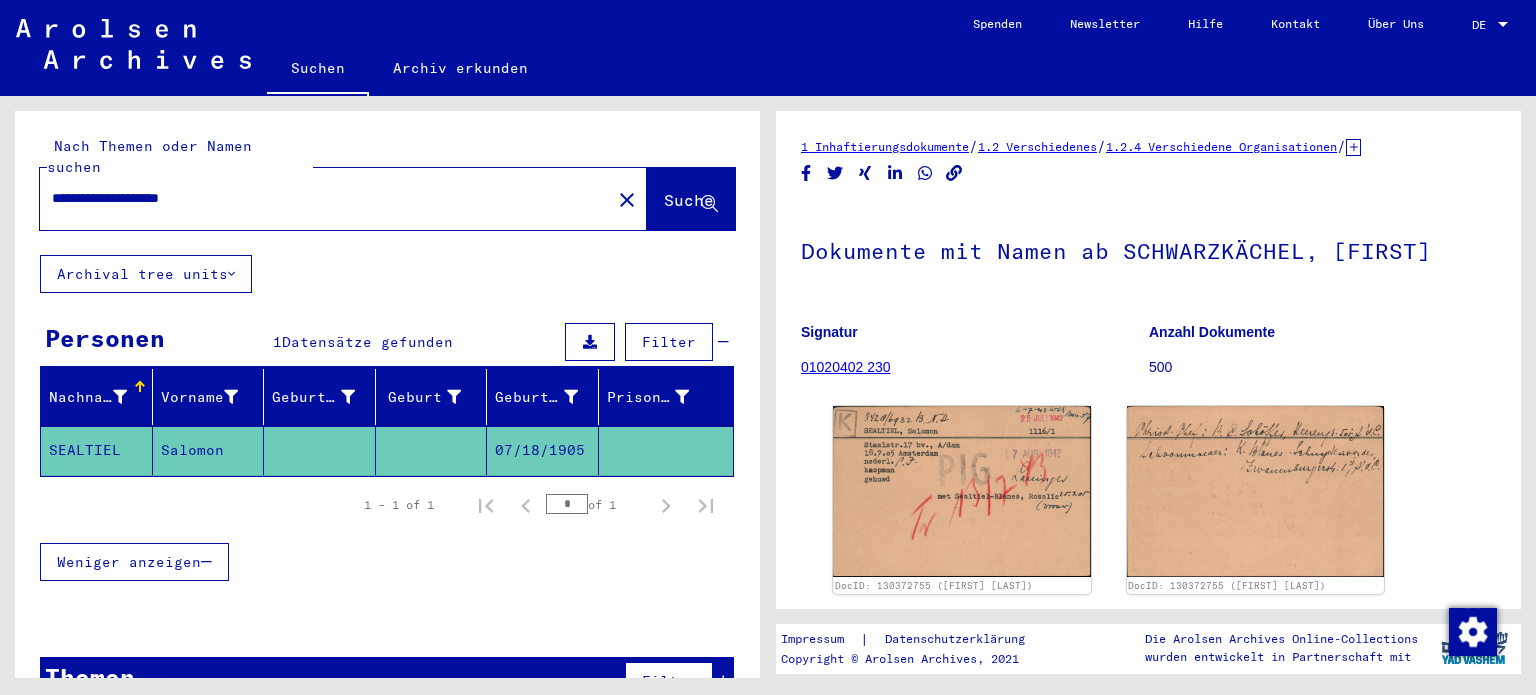 scroll, scrollTop: 0, scrollLeft: 0, axis: both 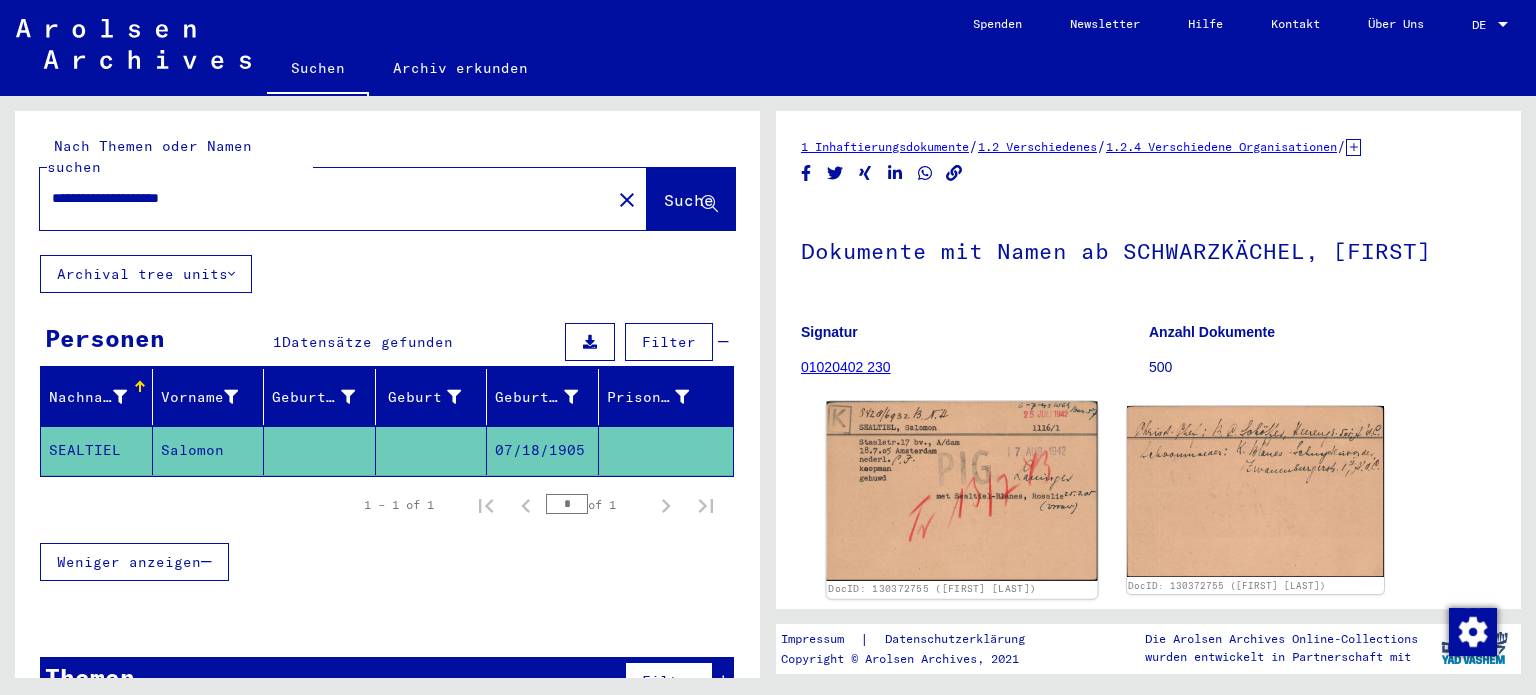 click 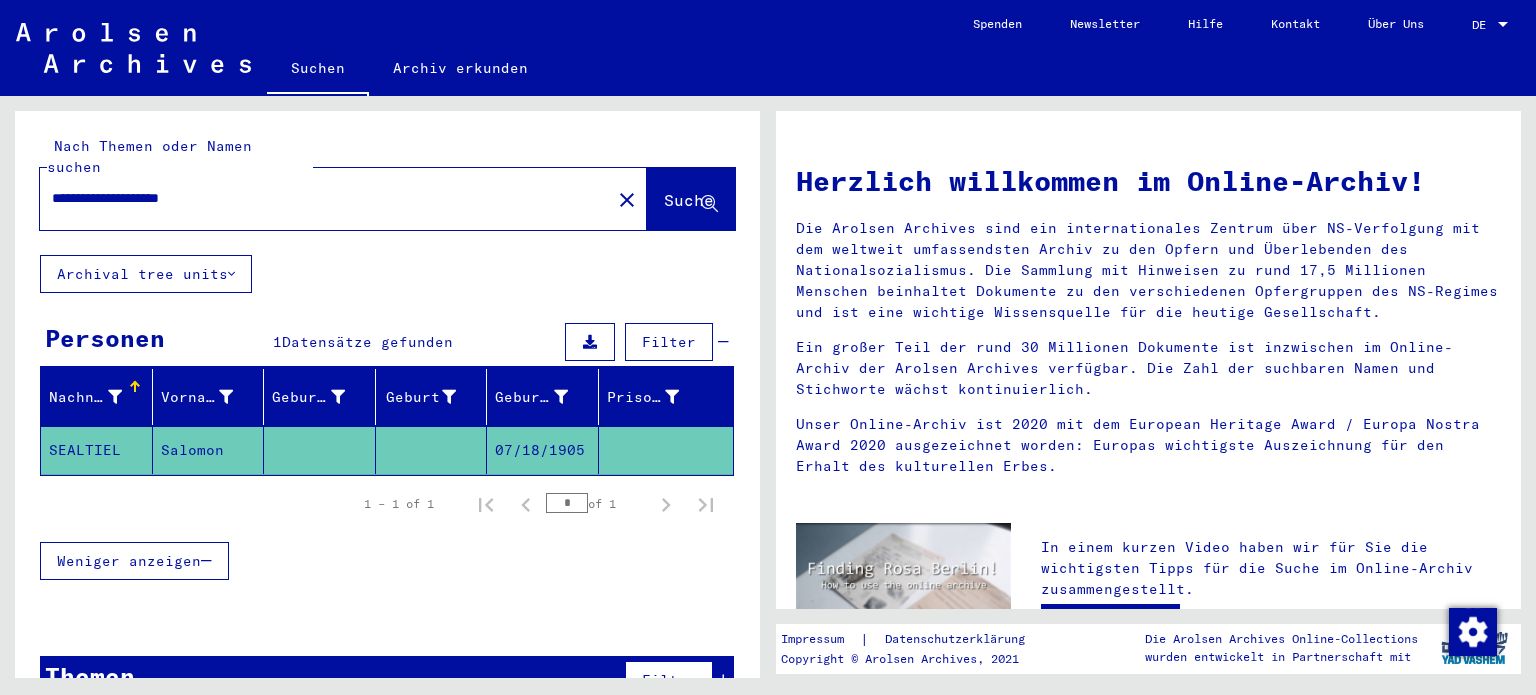 click on "**********" at bounding box center (319, 198) 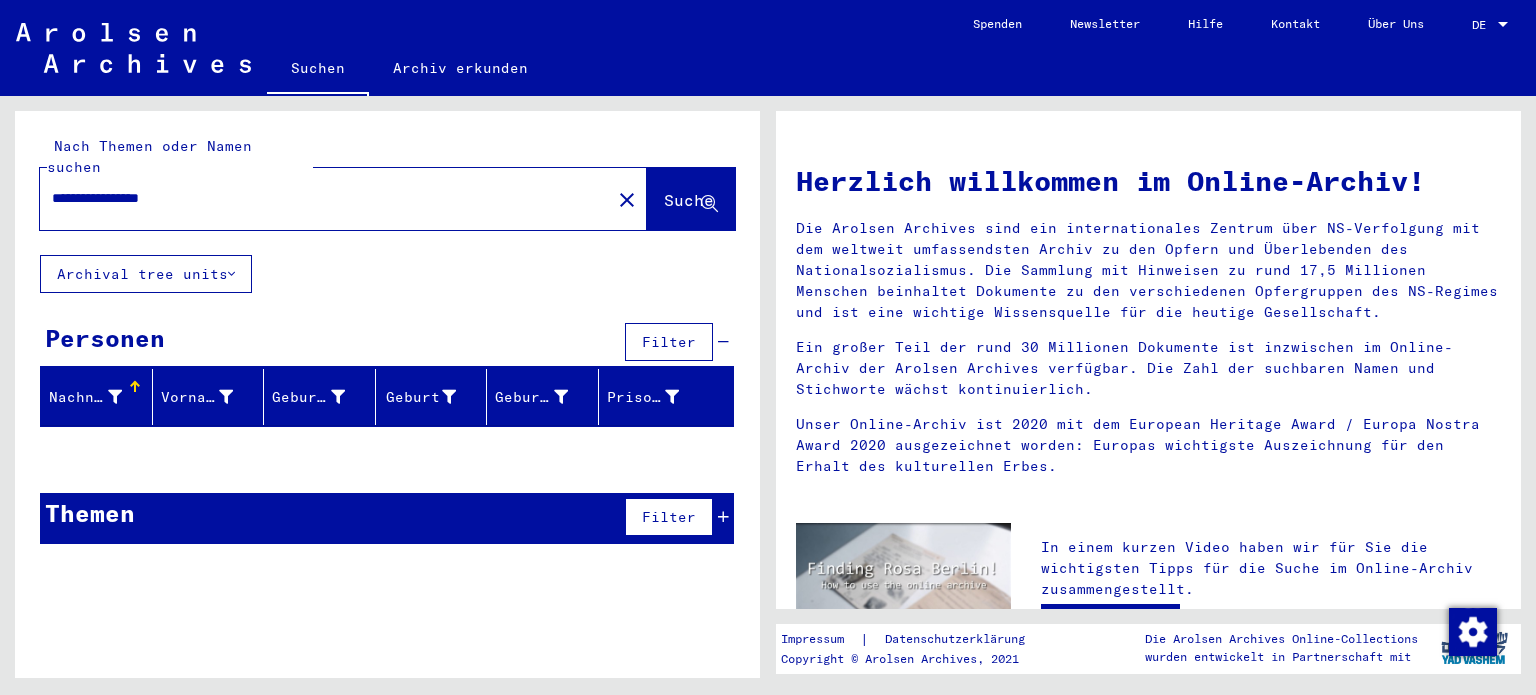 click on "**********" at bounding box center [319, 198] 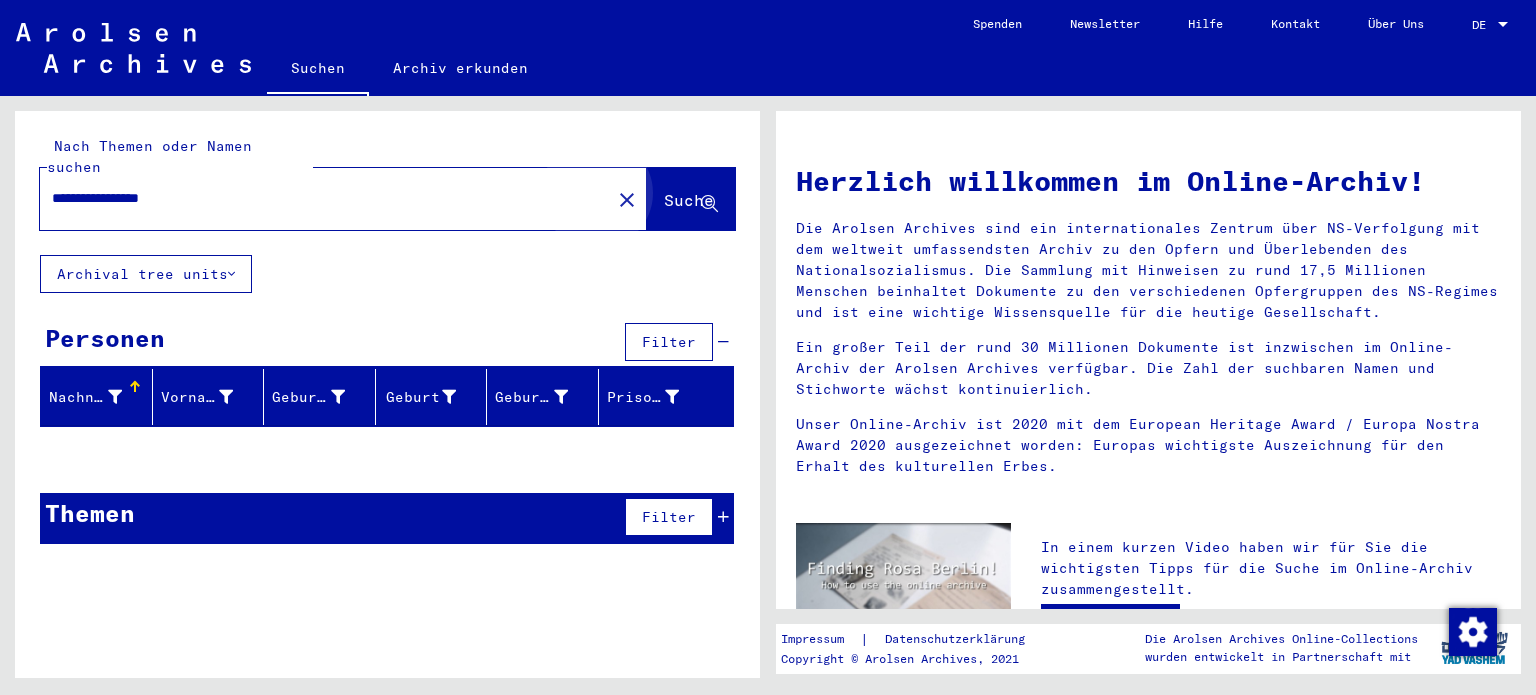 click on "Suche" 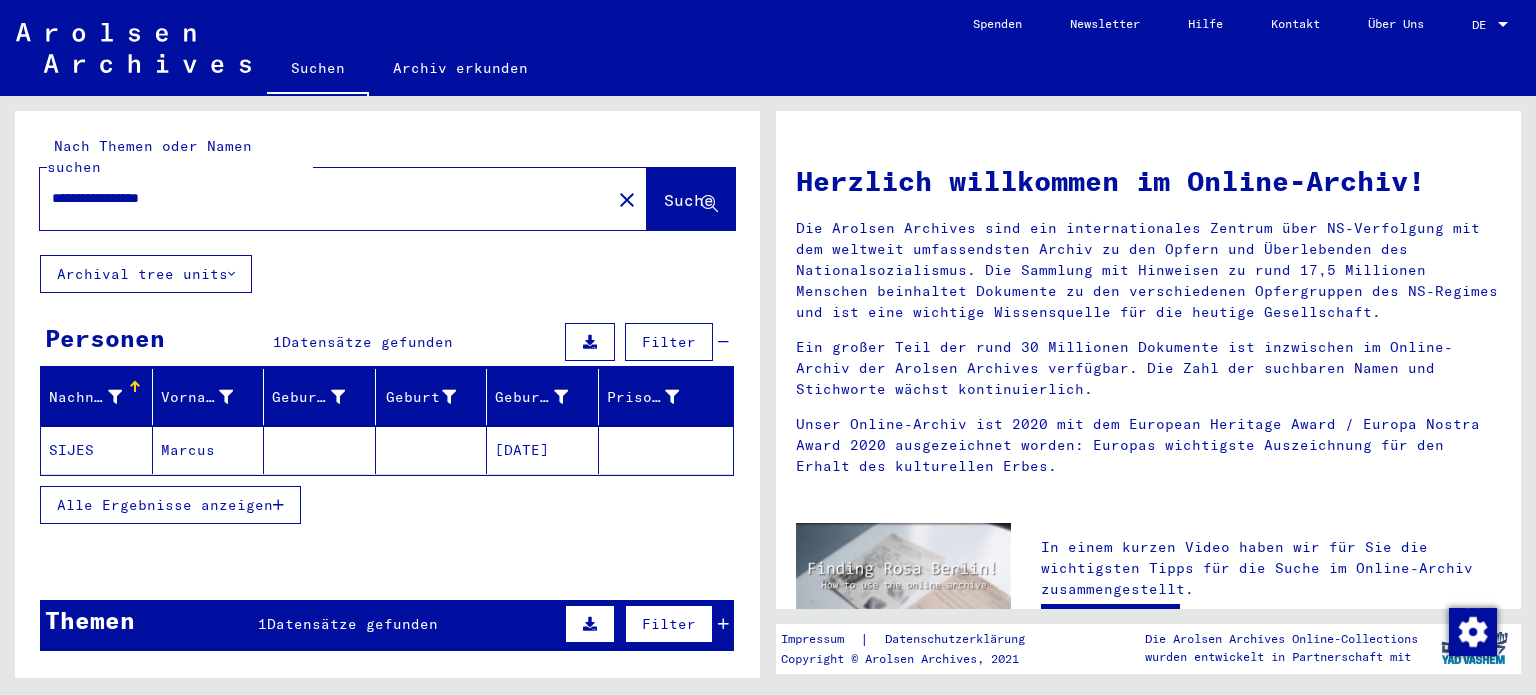 click on "[DATE]" 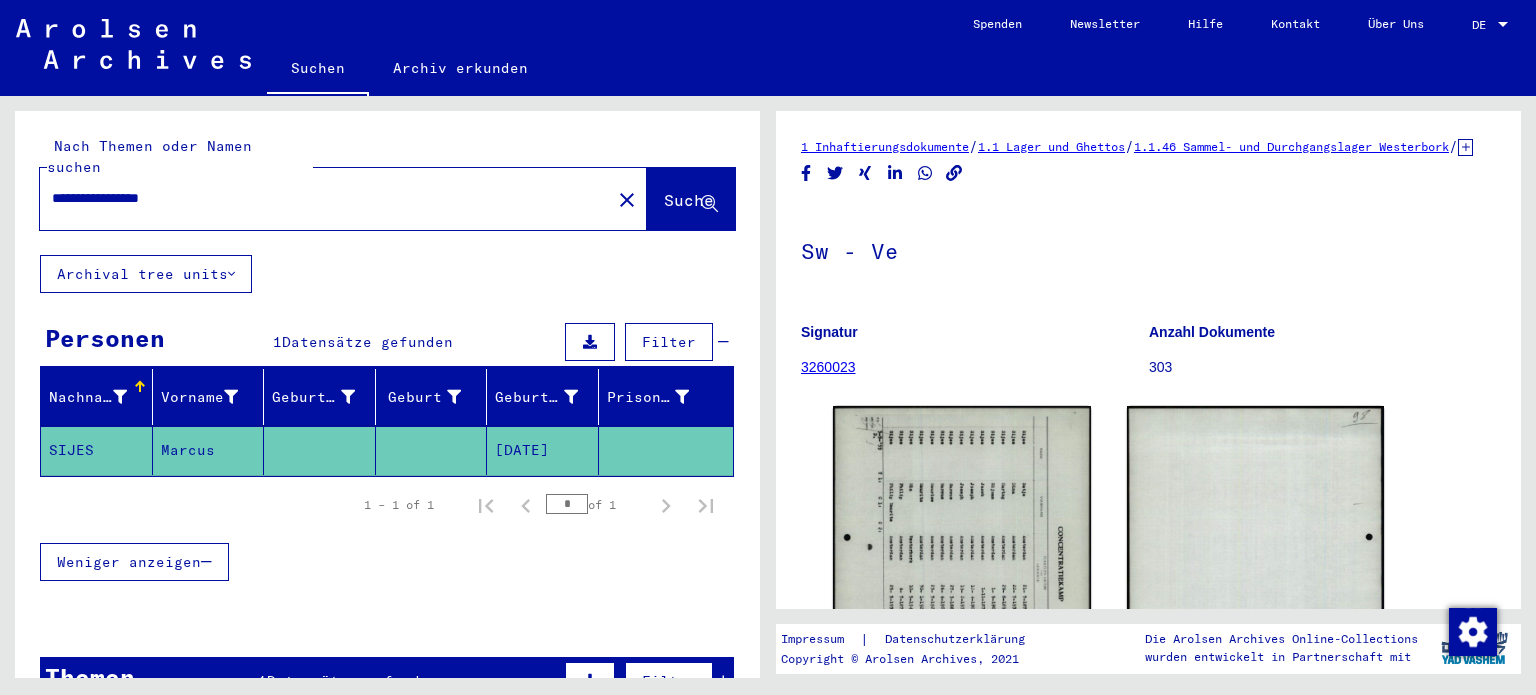 scroll, scrollTop: 0, scrollLeft: 0, axis: both 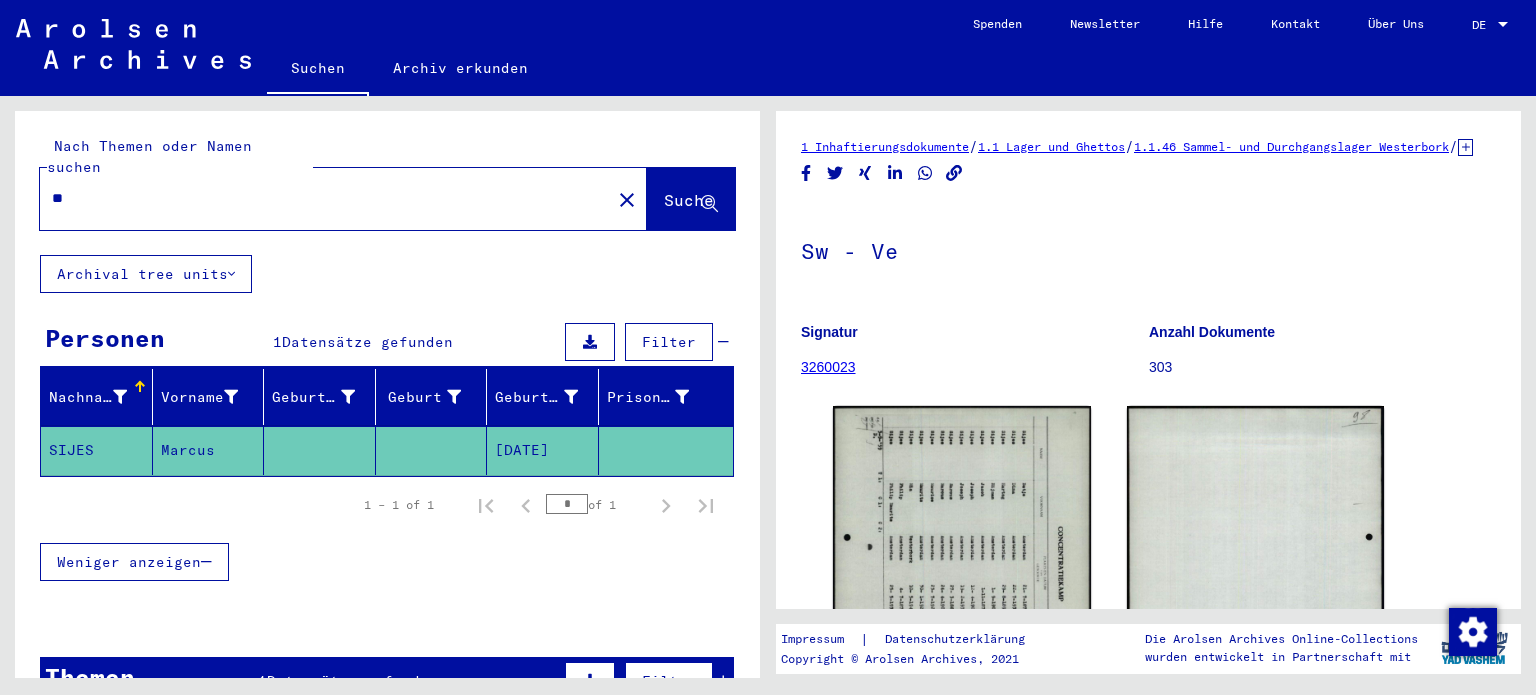 type on "*" 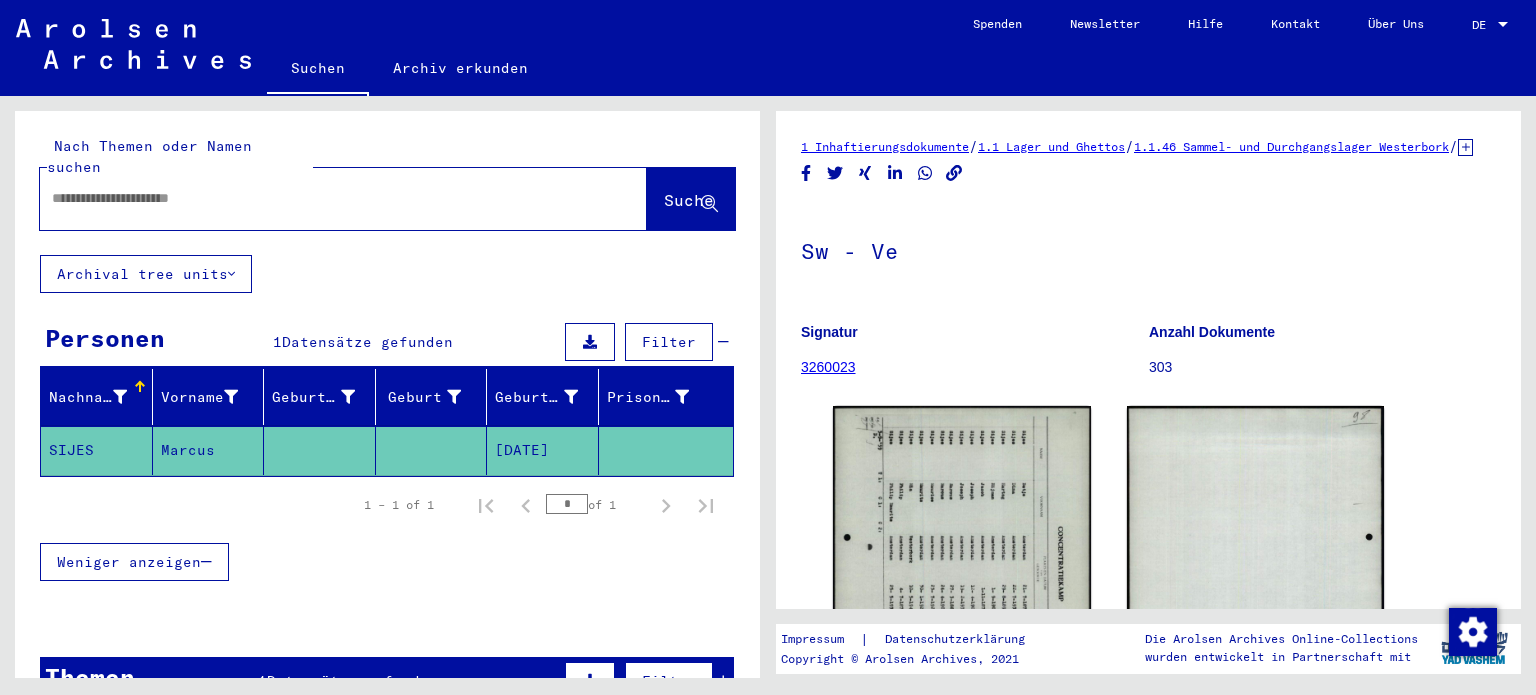 type on "*" 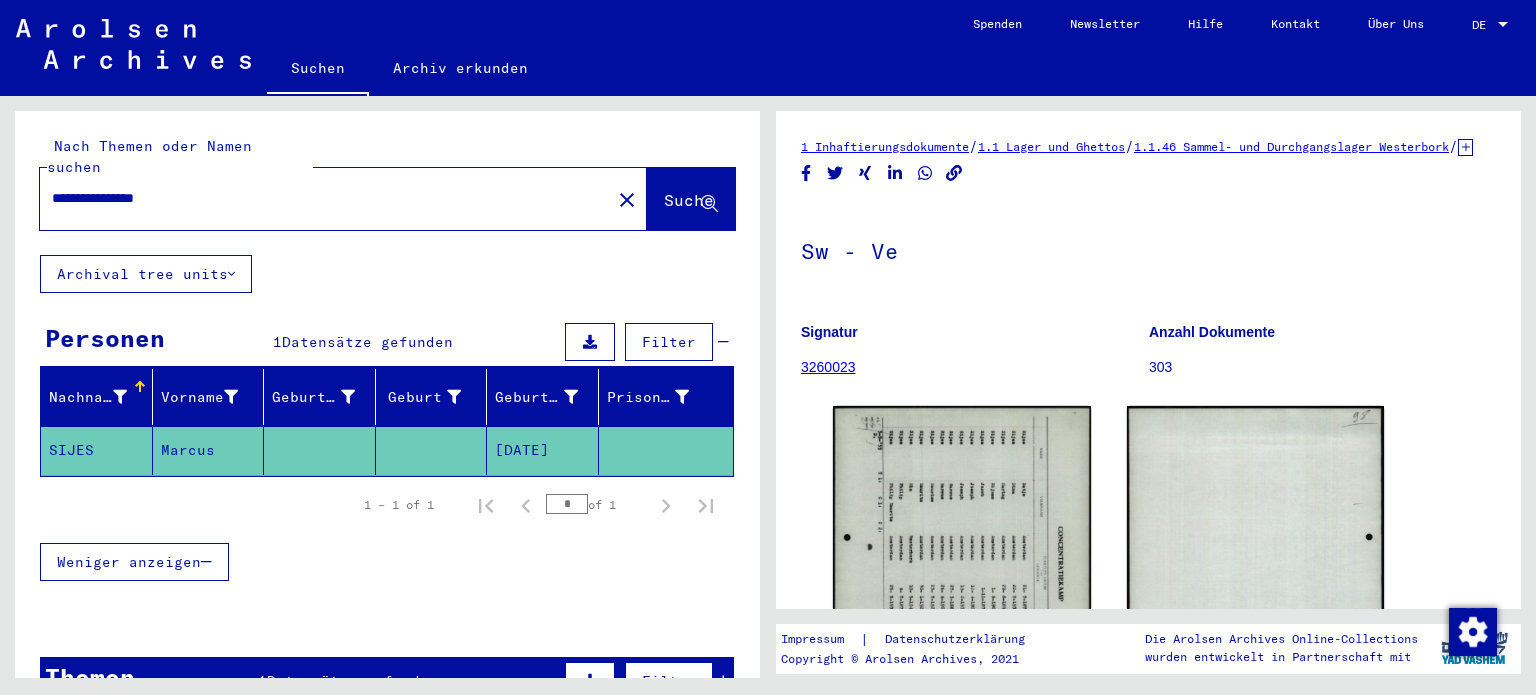 click on "**********" at bounding box center (325, 198) 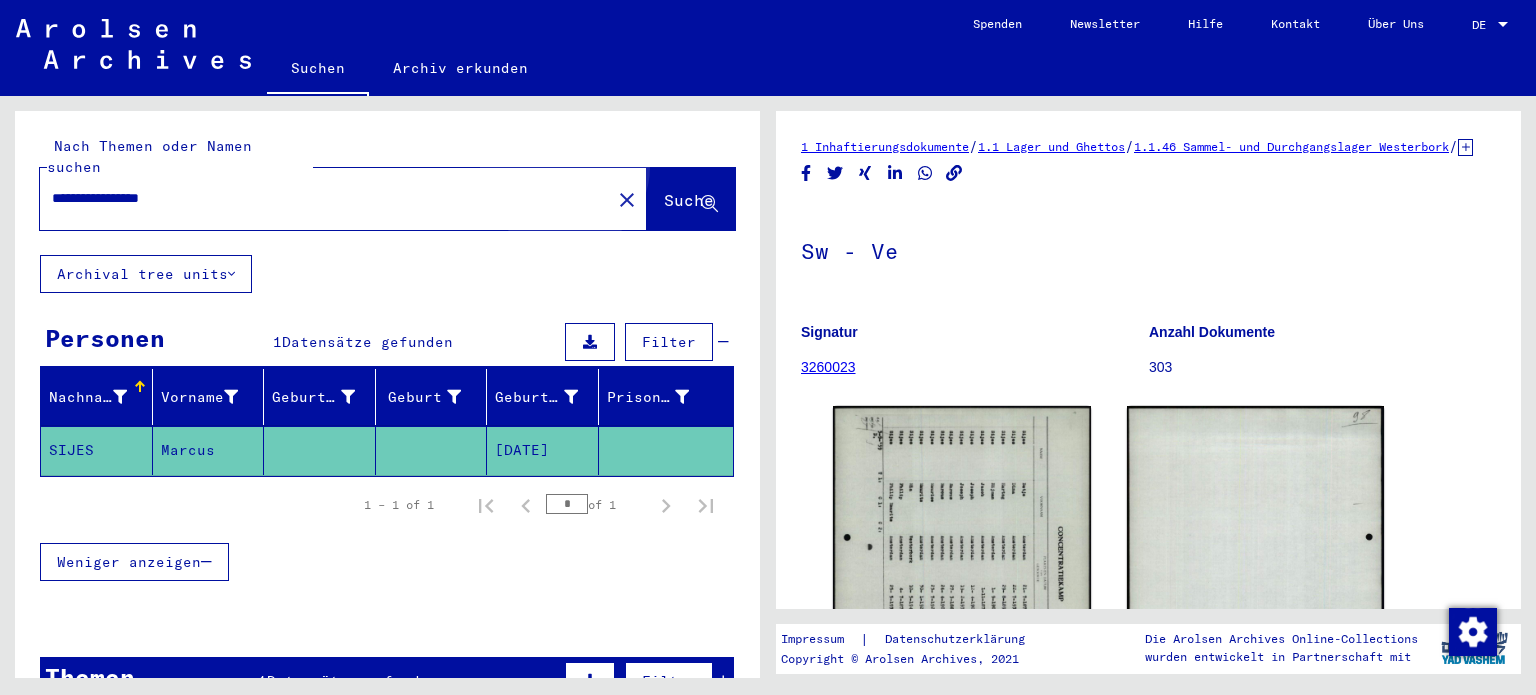 click on "Suche" 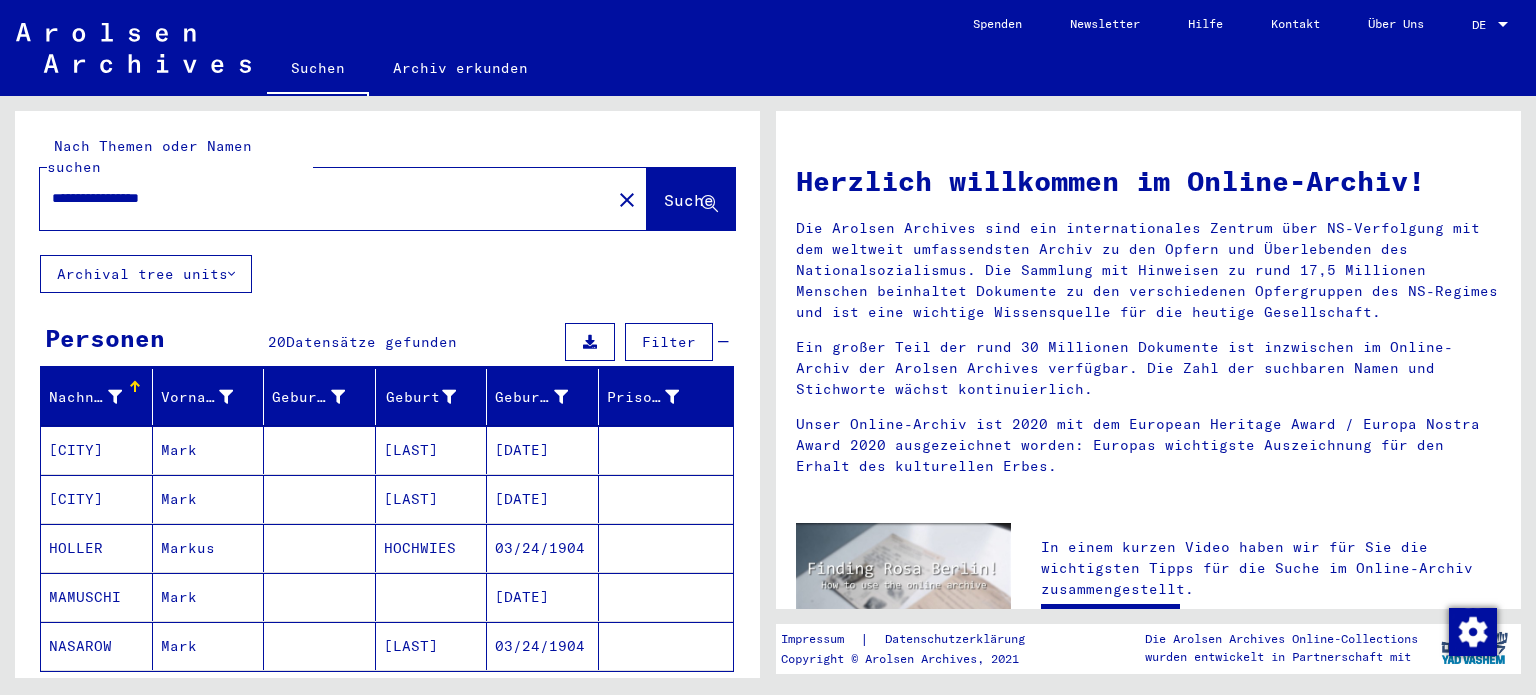 scroll, scrollTop: 164, scrollLeft: 0, axis: vertical 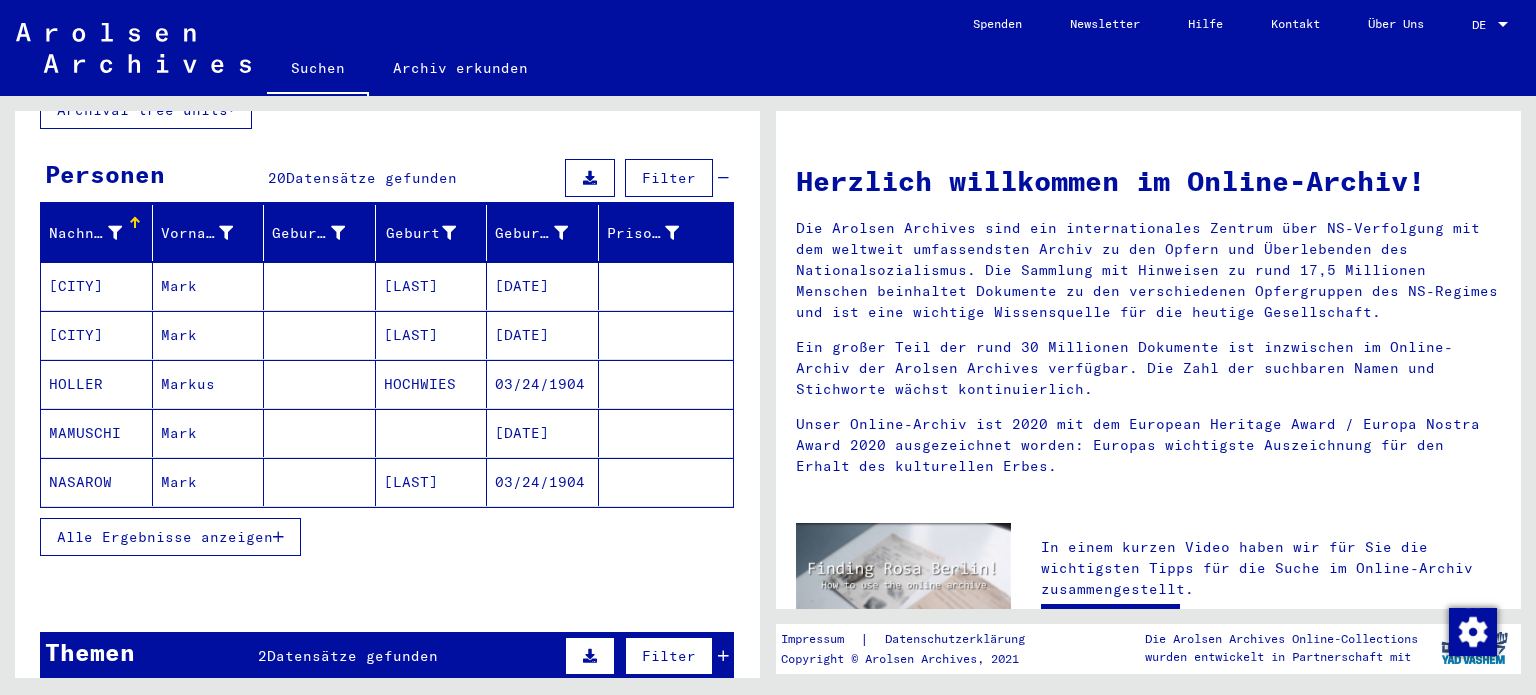 click on "Alle Ergebnisse anzeigen" at bounding box center (165, 537) 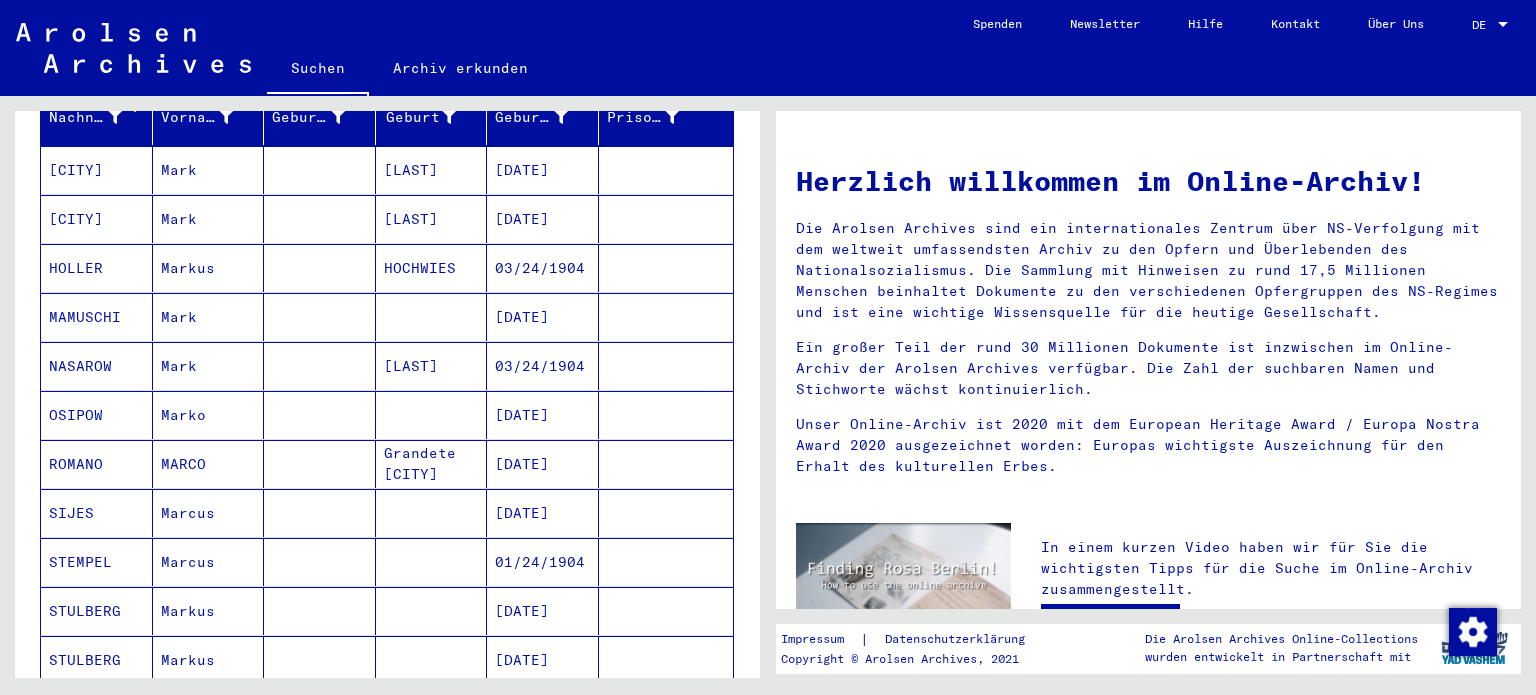 scroll, scrollTop: 284, scrollLeft: 0, axis: vertical 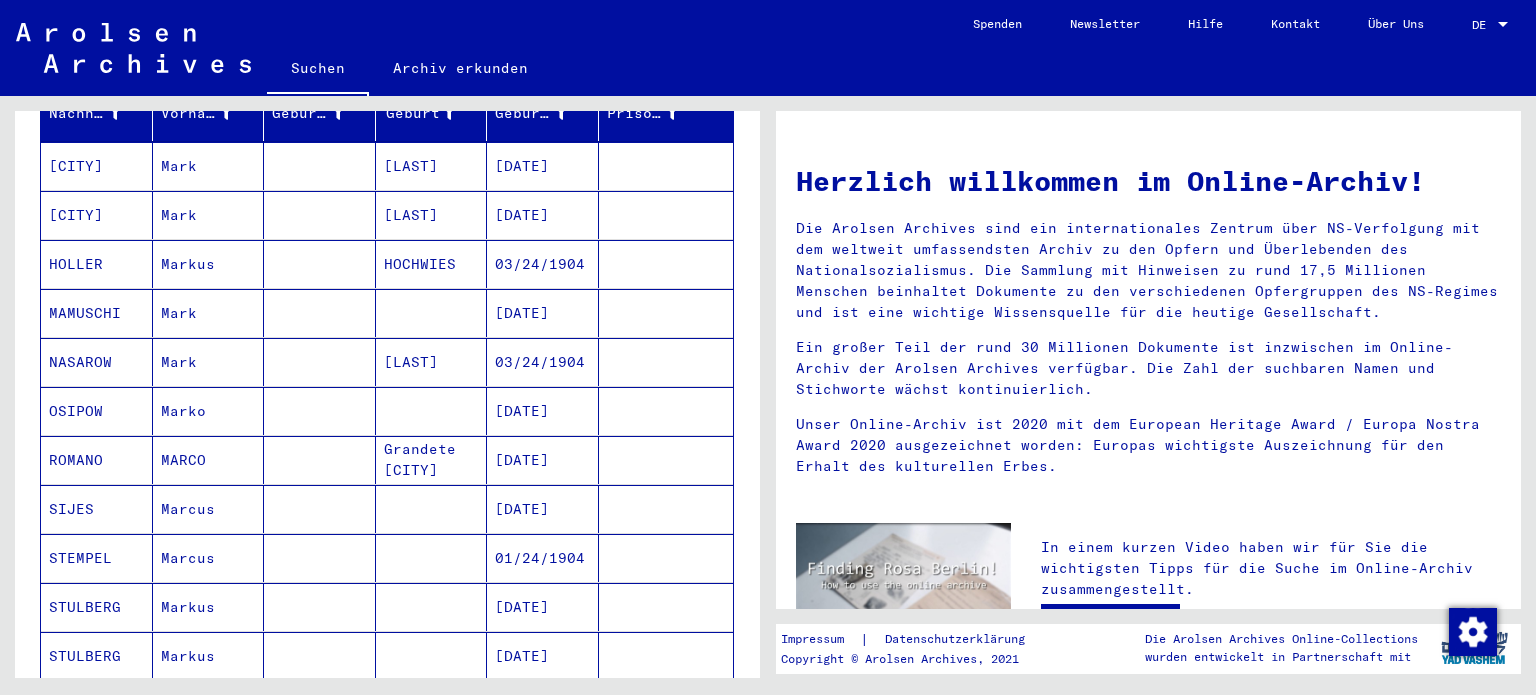 click on "[DATE]" at bounding box center (543, 558) 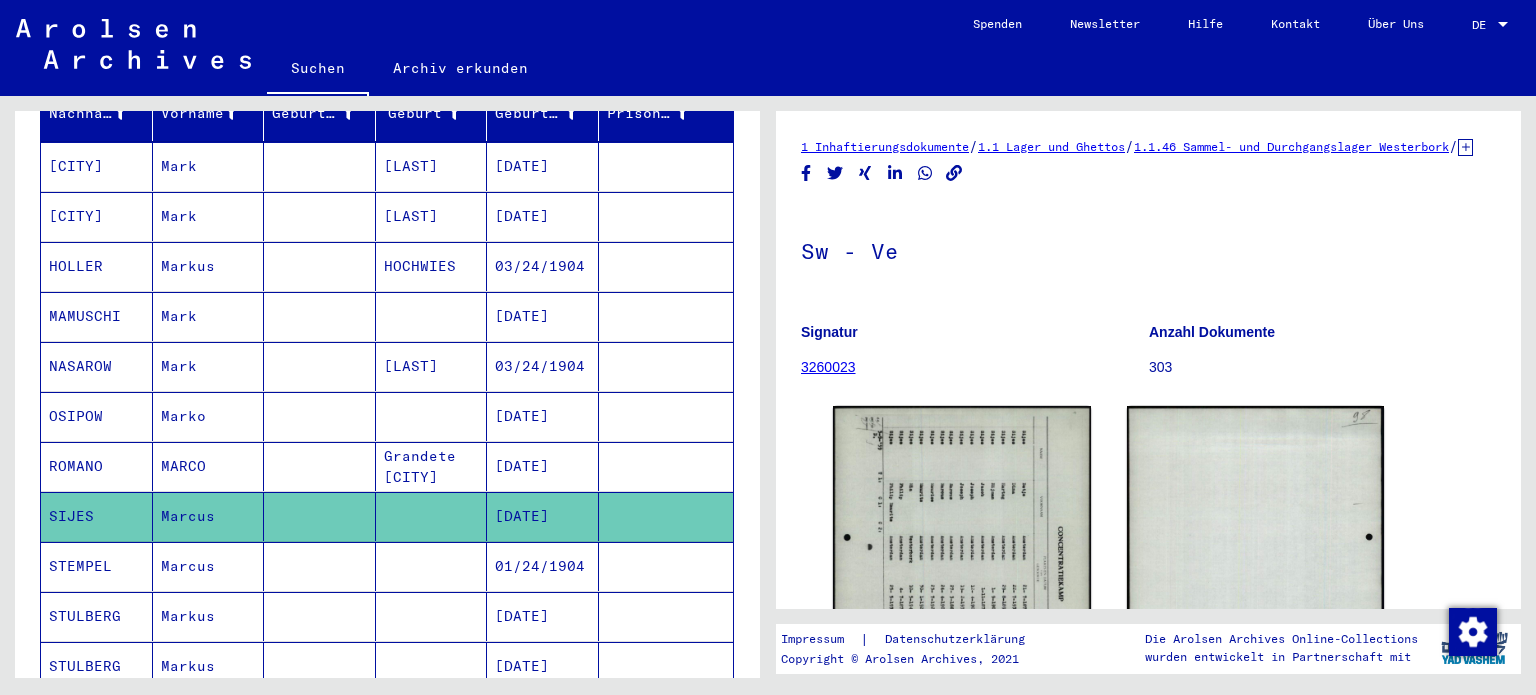 scroll, scrollTop: 0, scrollLeft: 0, axis: both 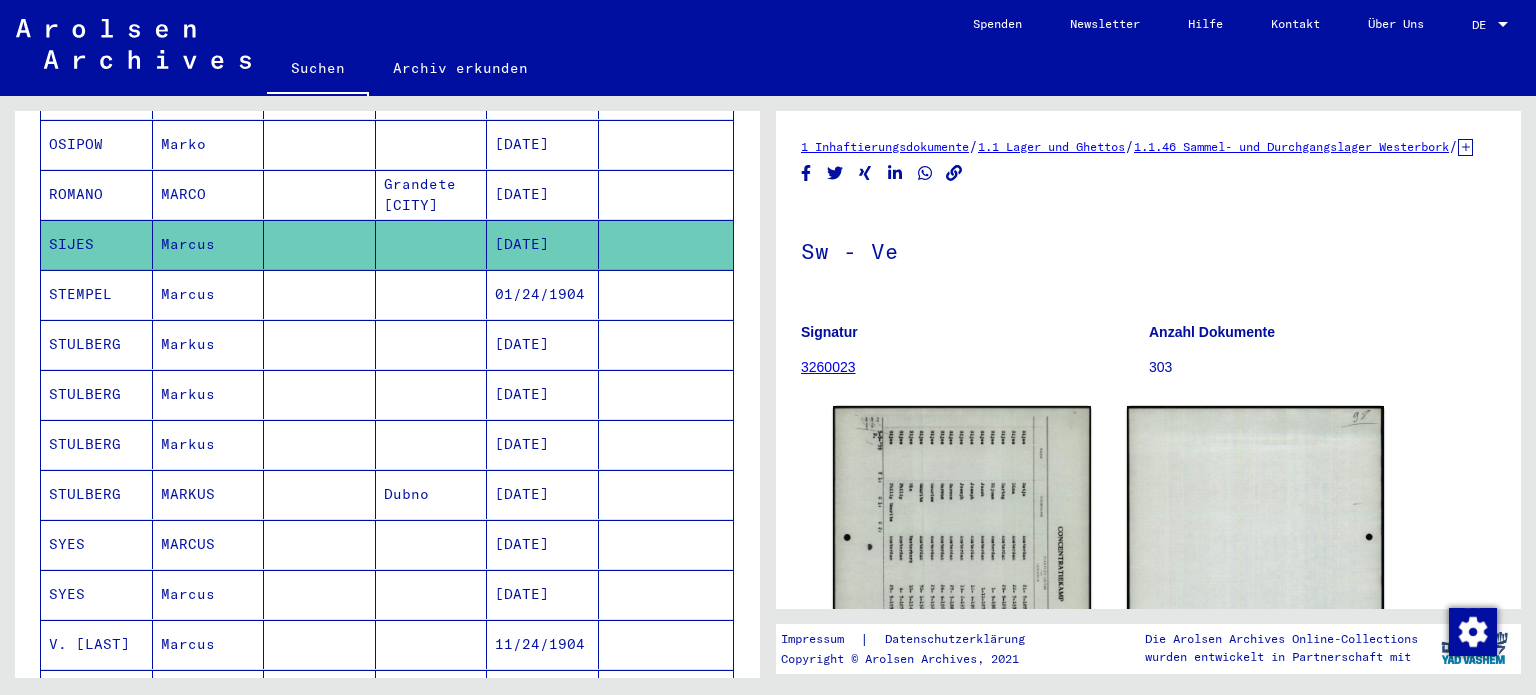 click on "[DATE]" at bounding box center (543, 594) 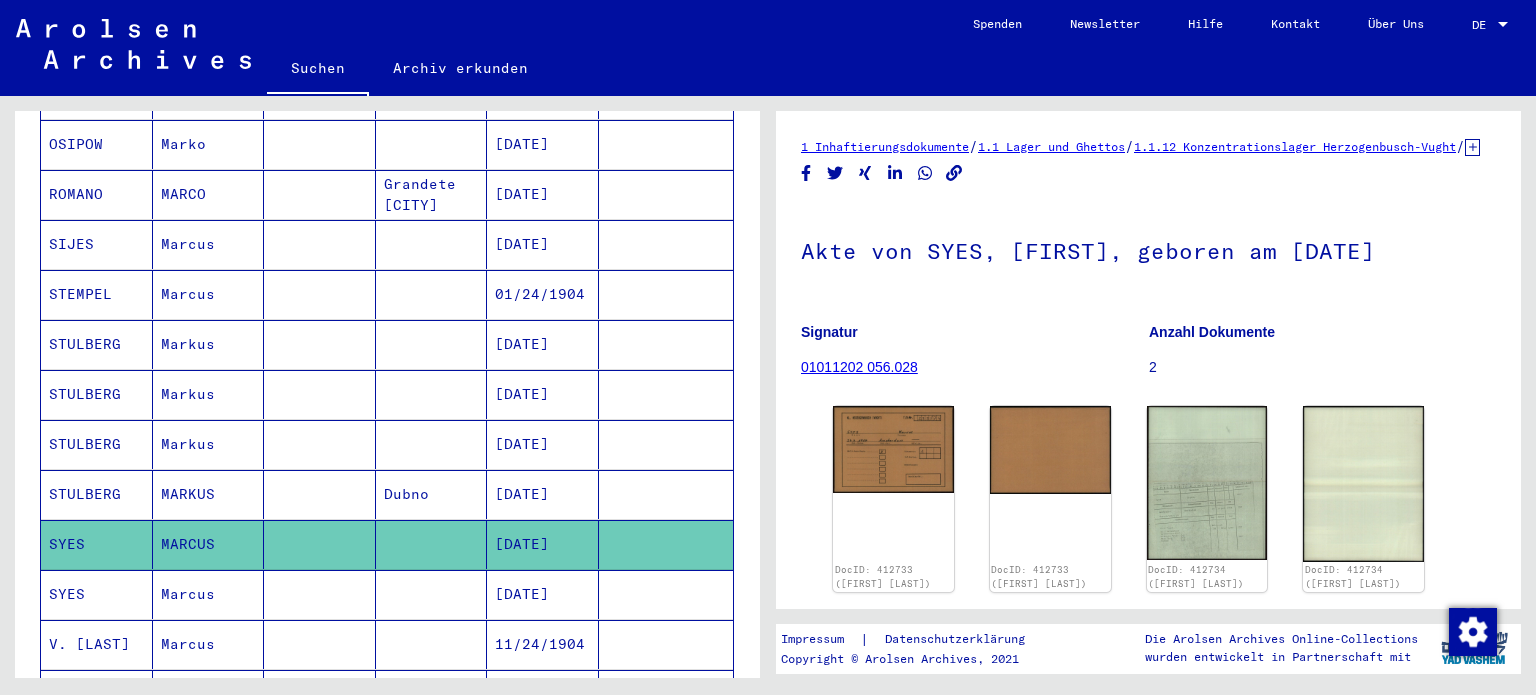 scroll, scrollTop: 0, scrollLeft: 0, axis: both 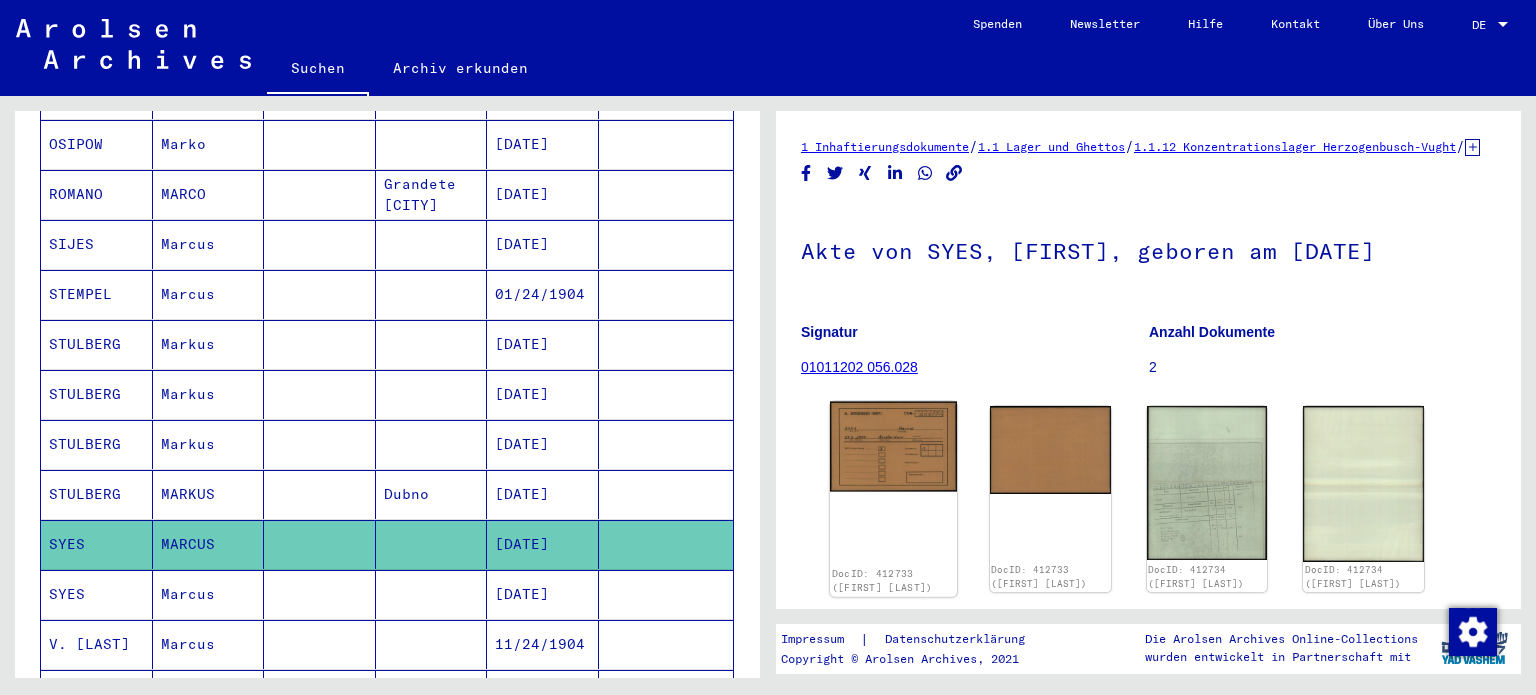 click 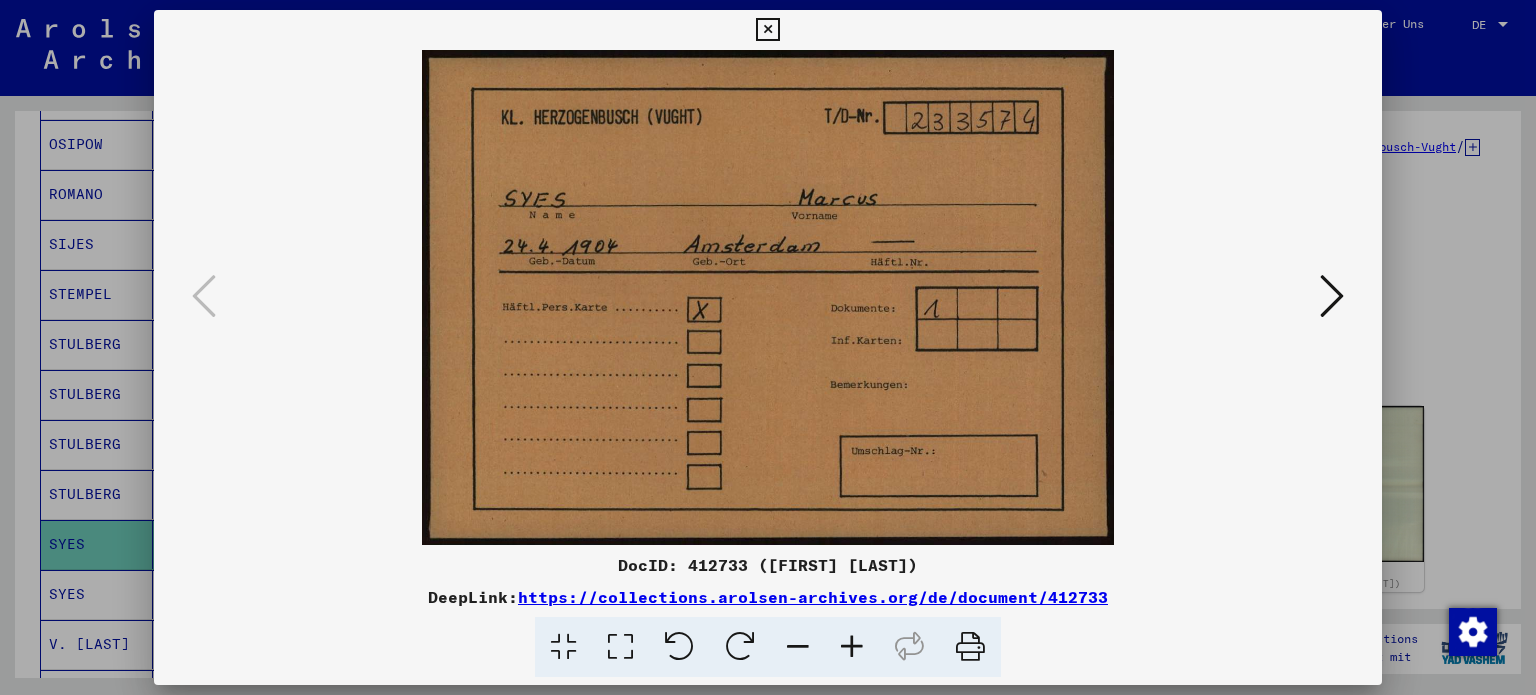 click at bounding box center [1332, 297] 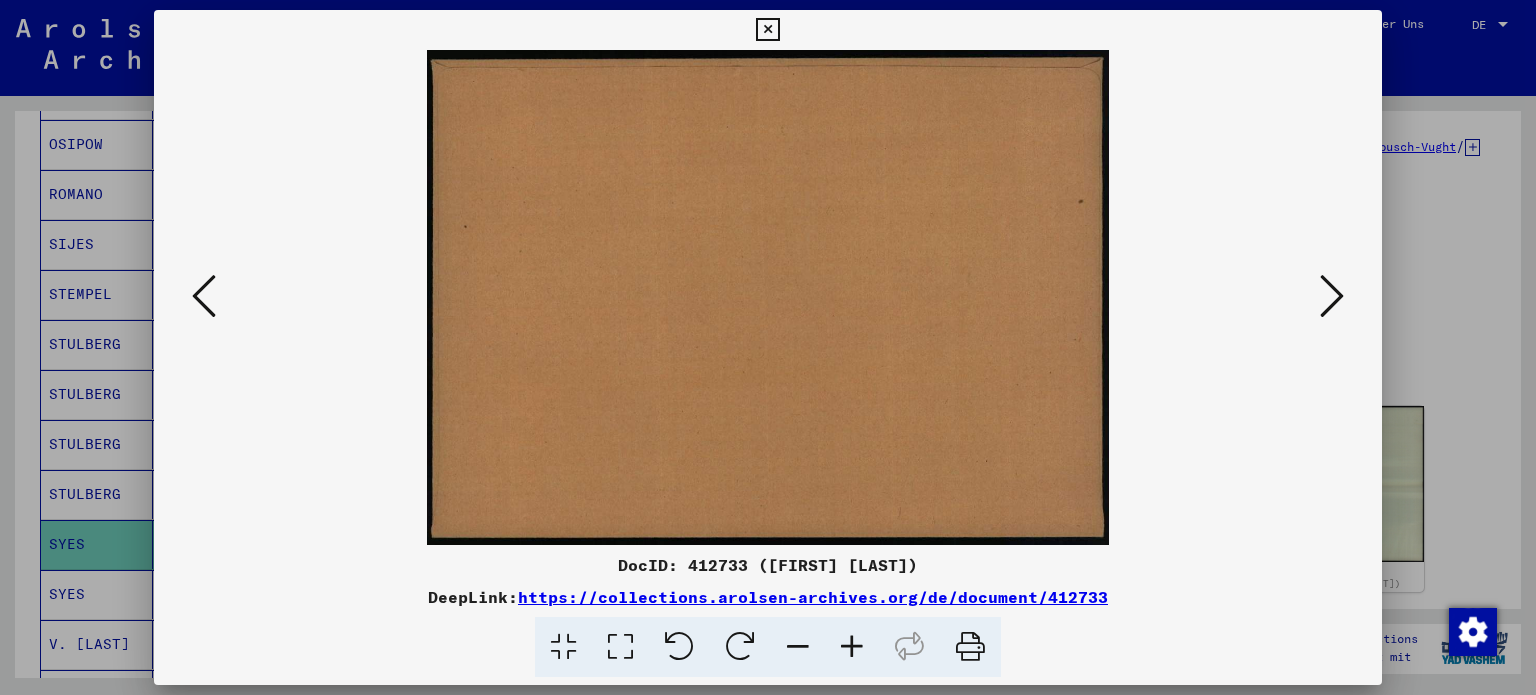 click at bounding box center (1332, 296) 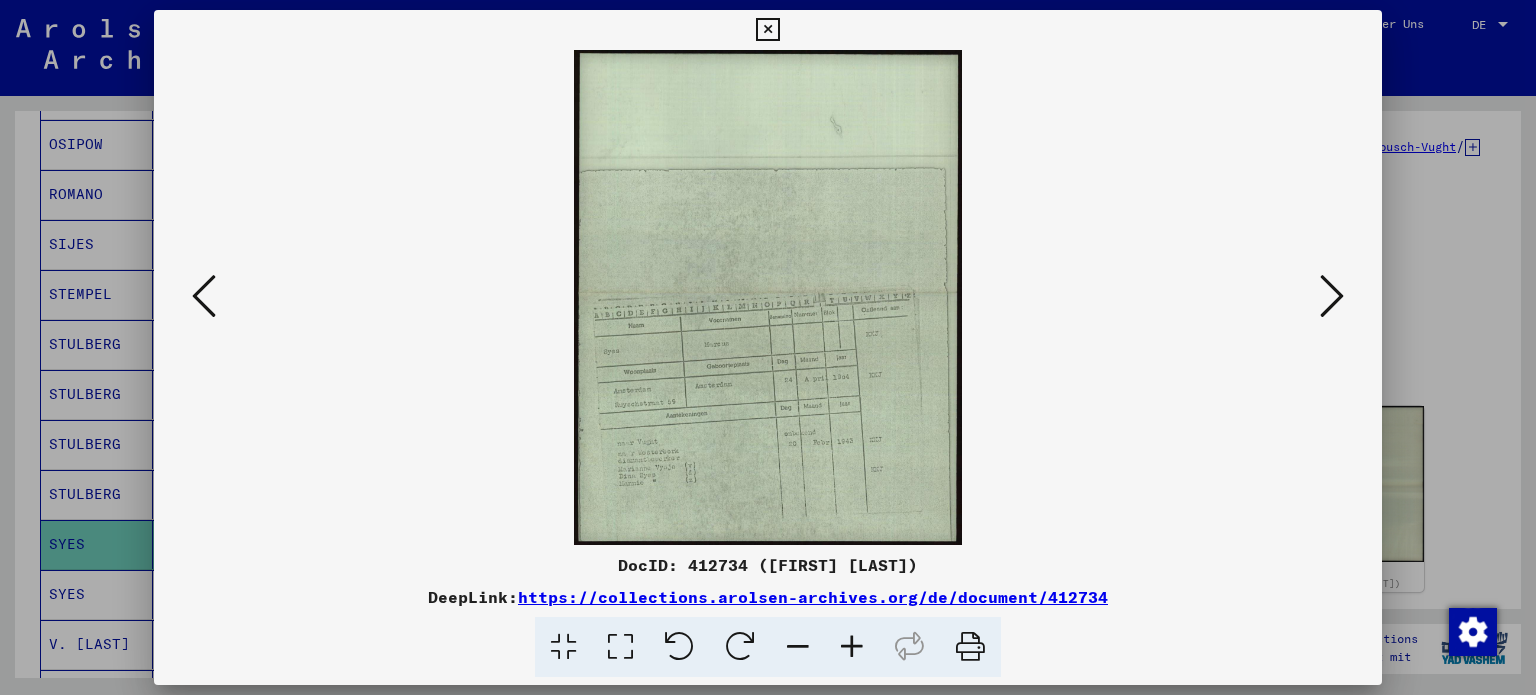 click at bounding box center [768, 297] 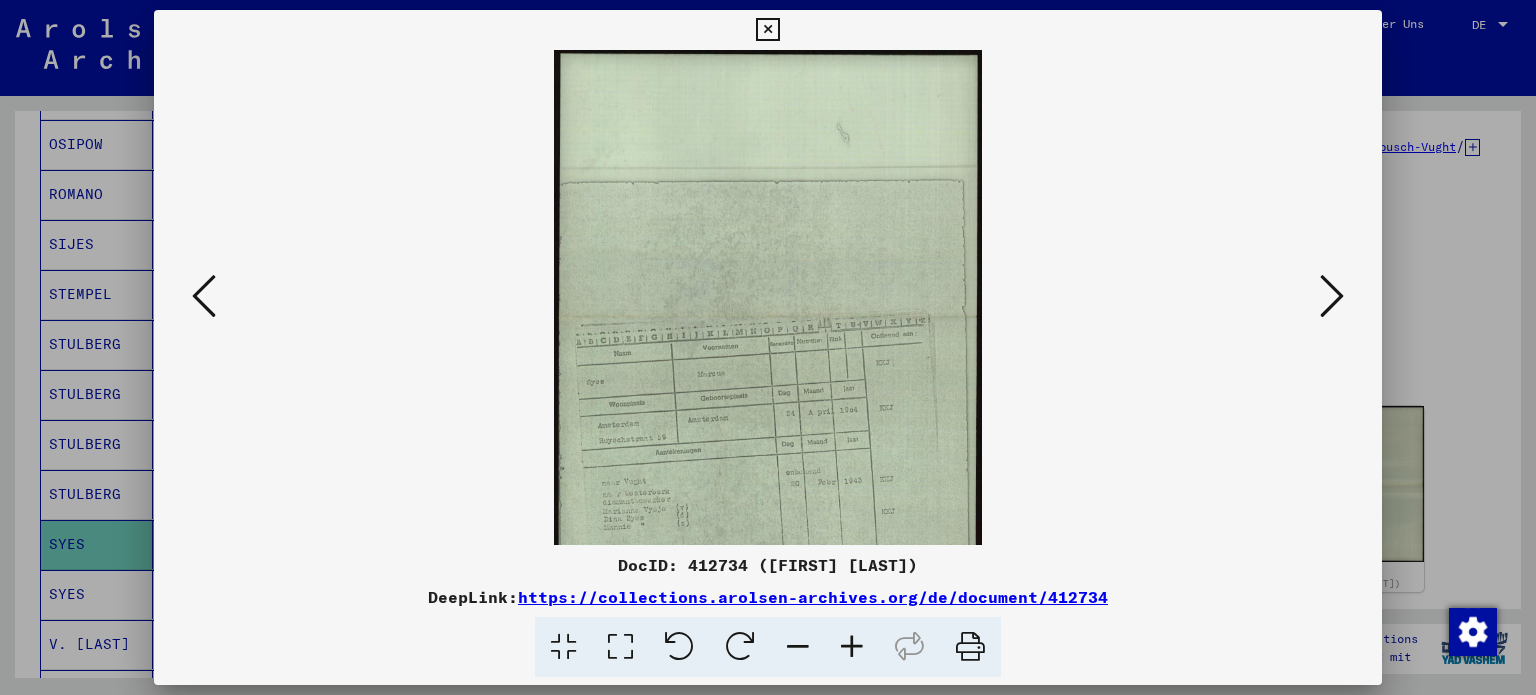 click at bounding box center (852, 647) 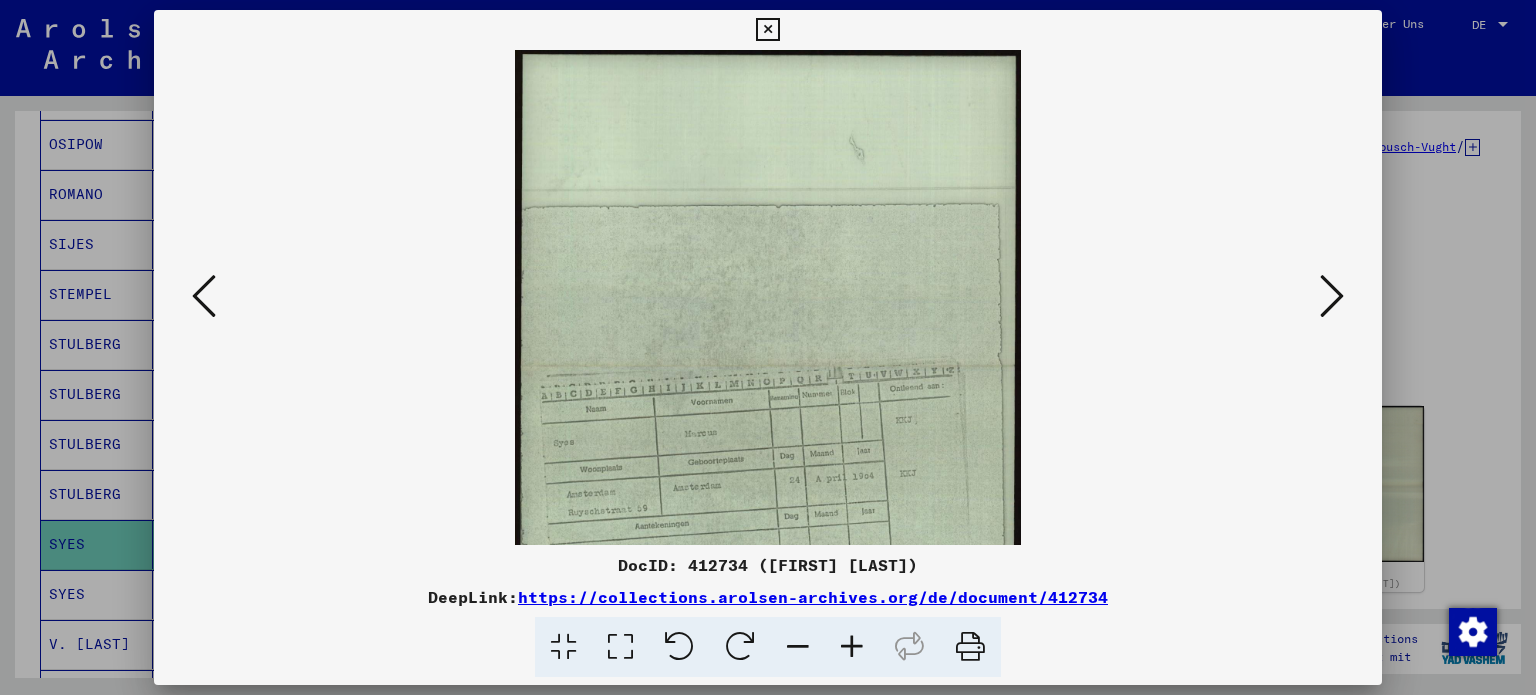 click at bounding box center [852, 647] 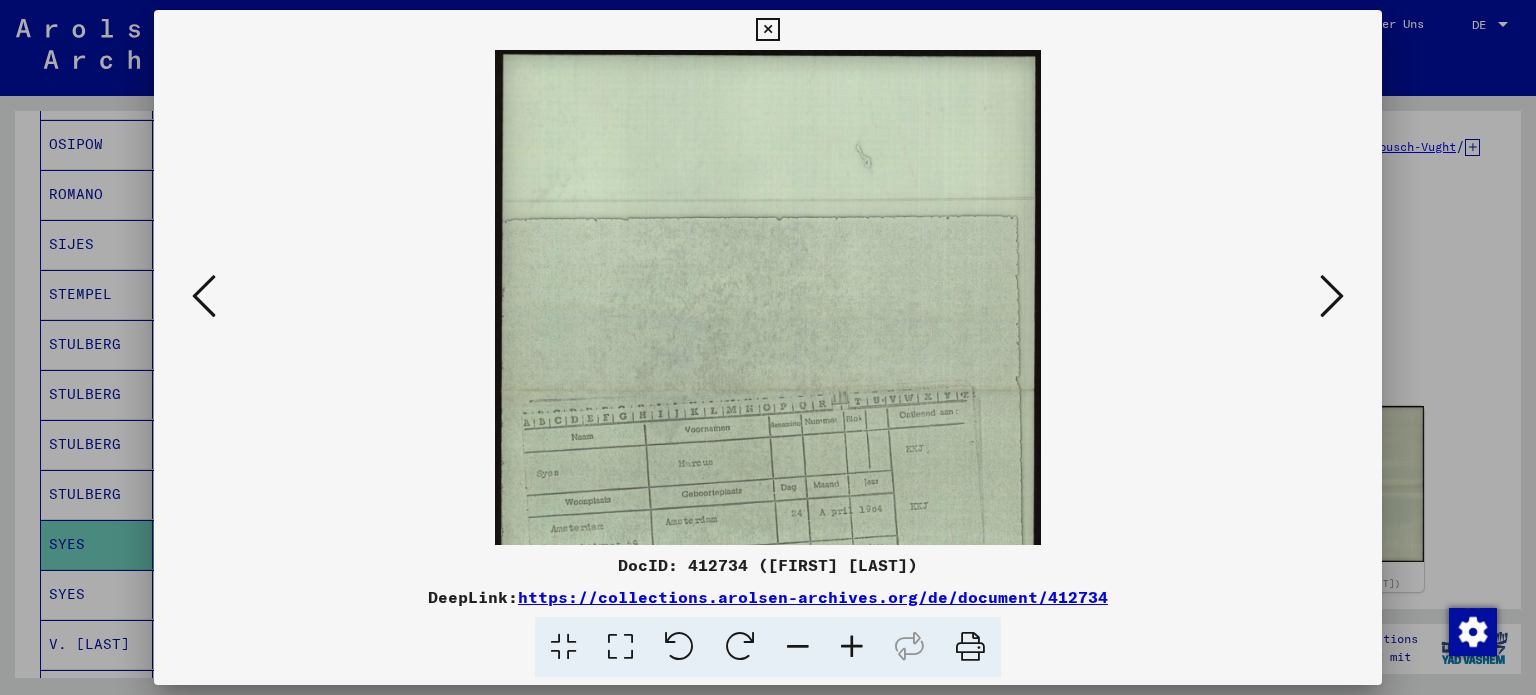 click at bounding box center [852, 647] 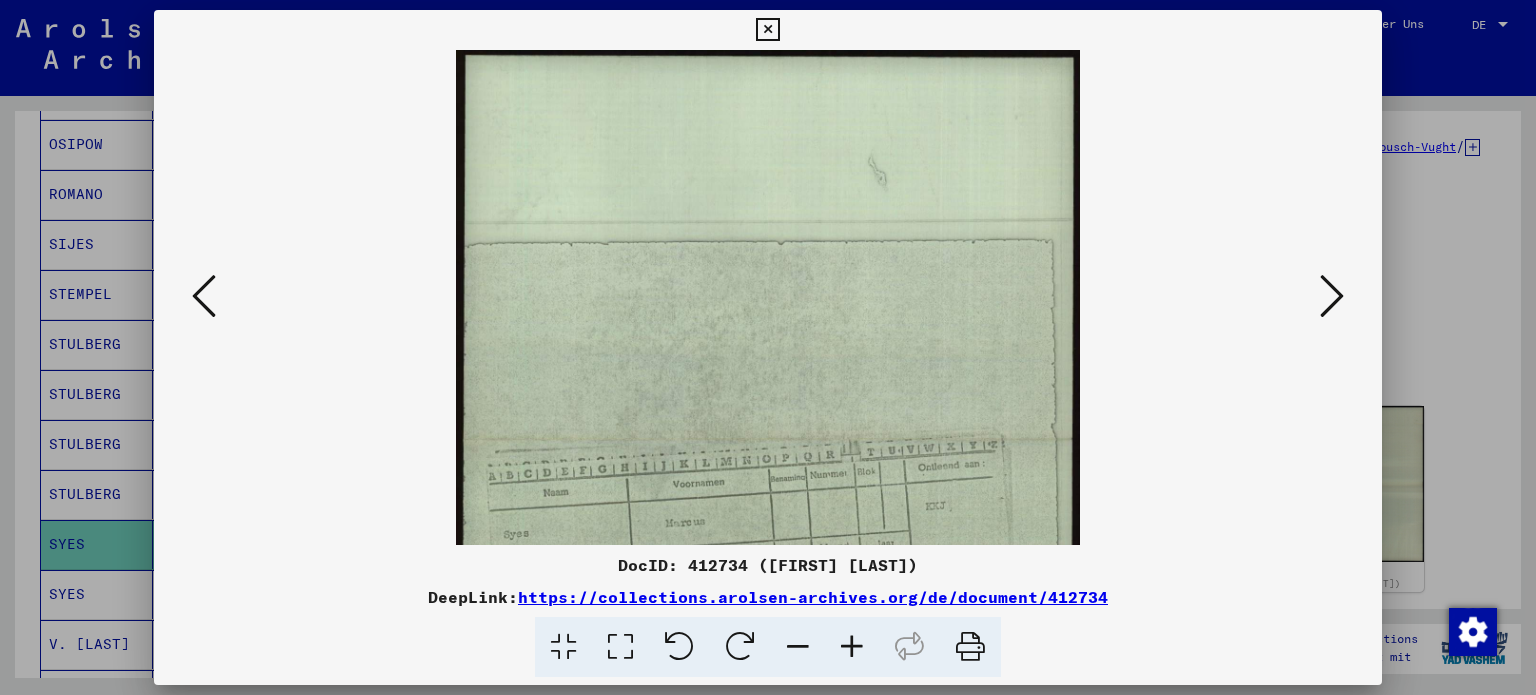 click at bounding box center (852, 647) 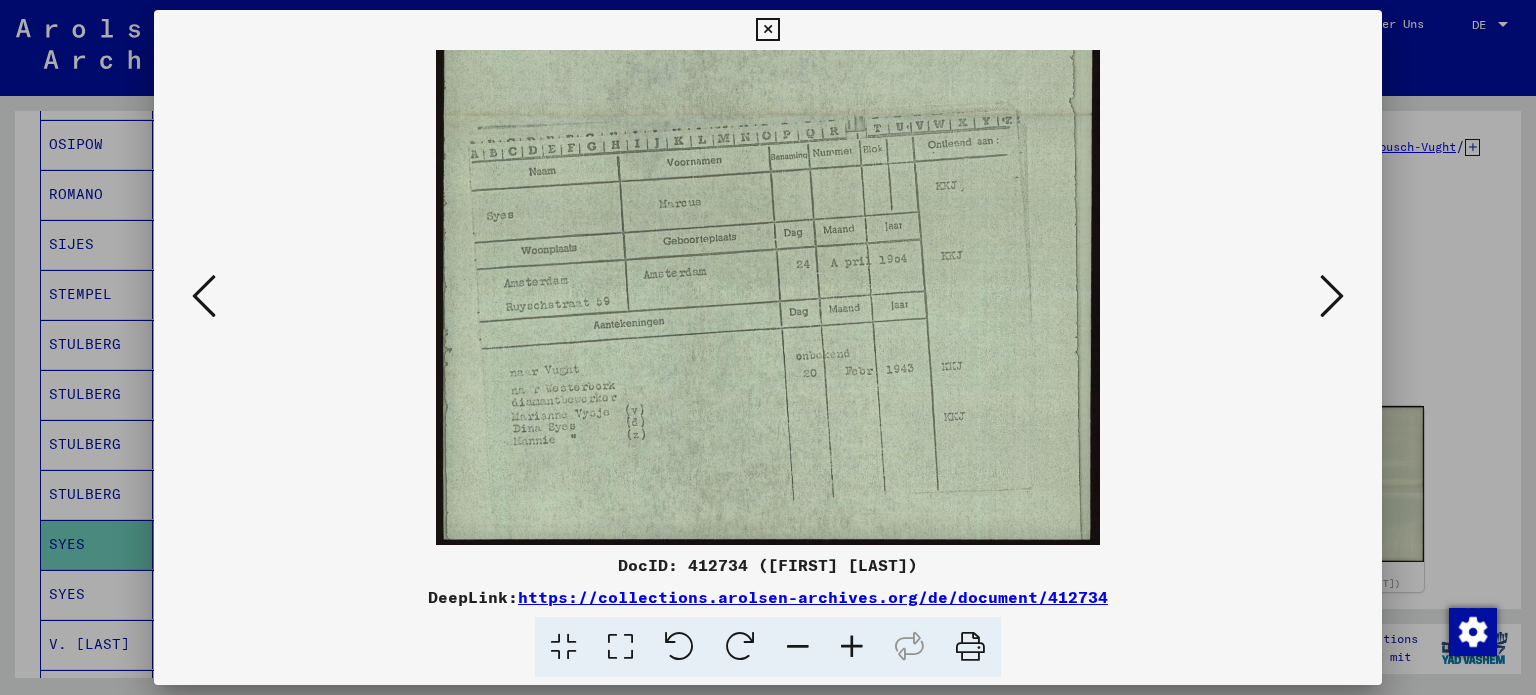 drag, startPoint x: 782, startPoint y: 462, endPoint x: 744, endPoint y: -14, distance: 477.5144 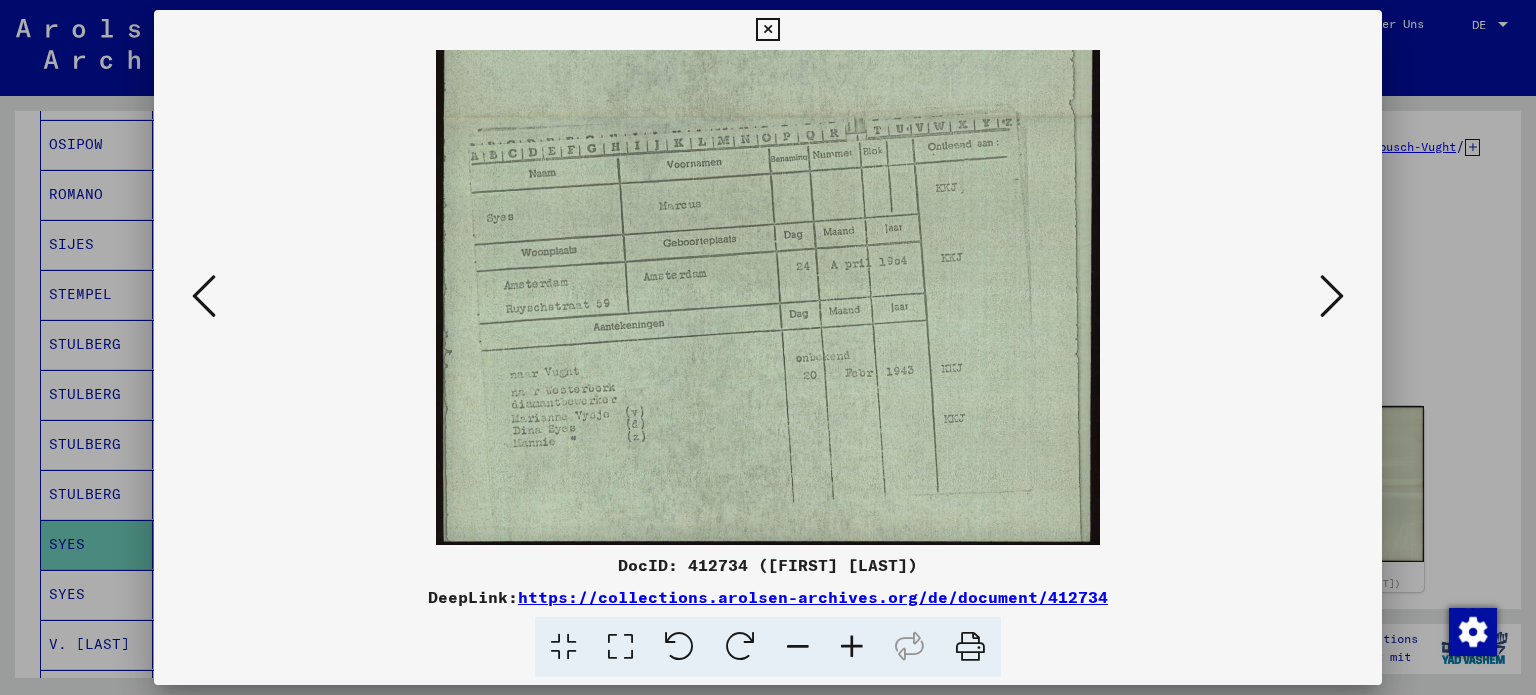 click at bounding box center (1332, 296) 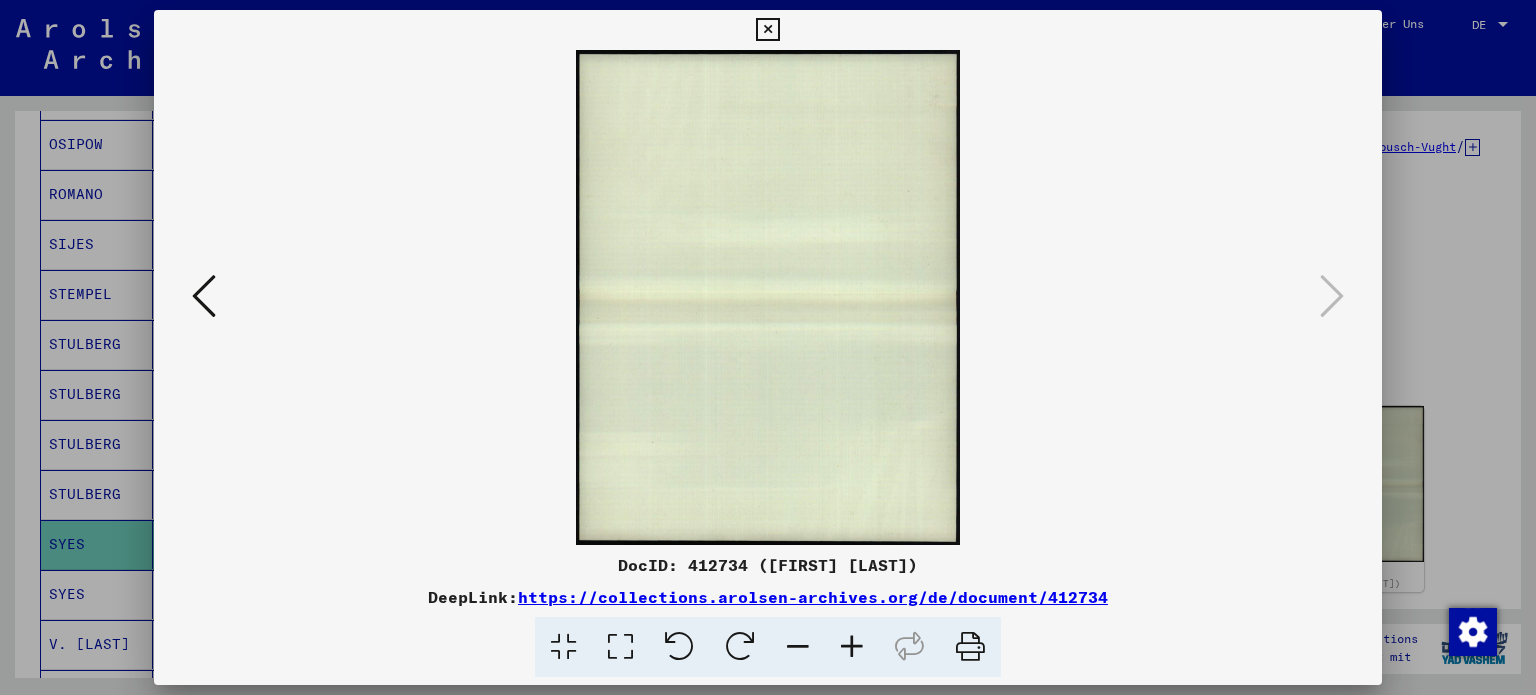 scroll, scrollTop: 0, scrollLeft: 0, axis: both 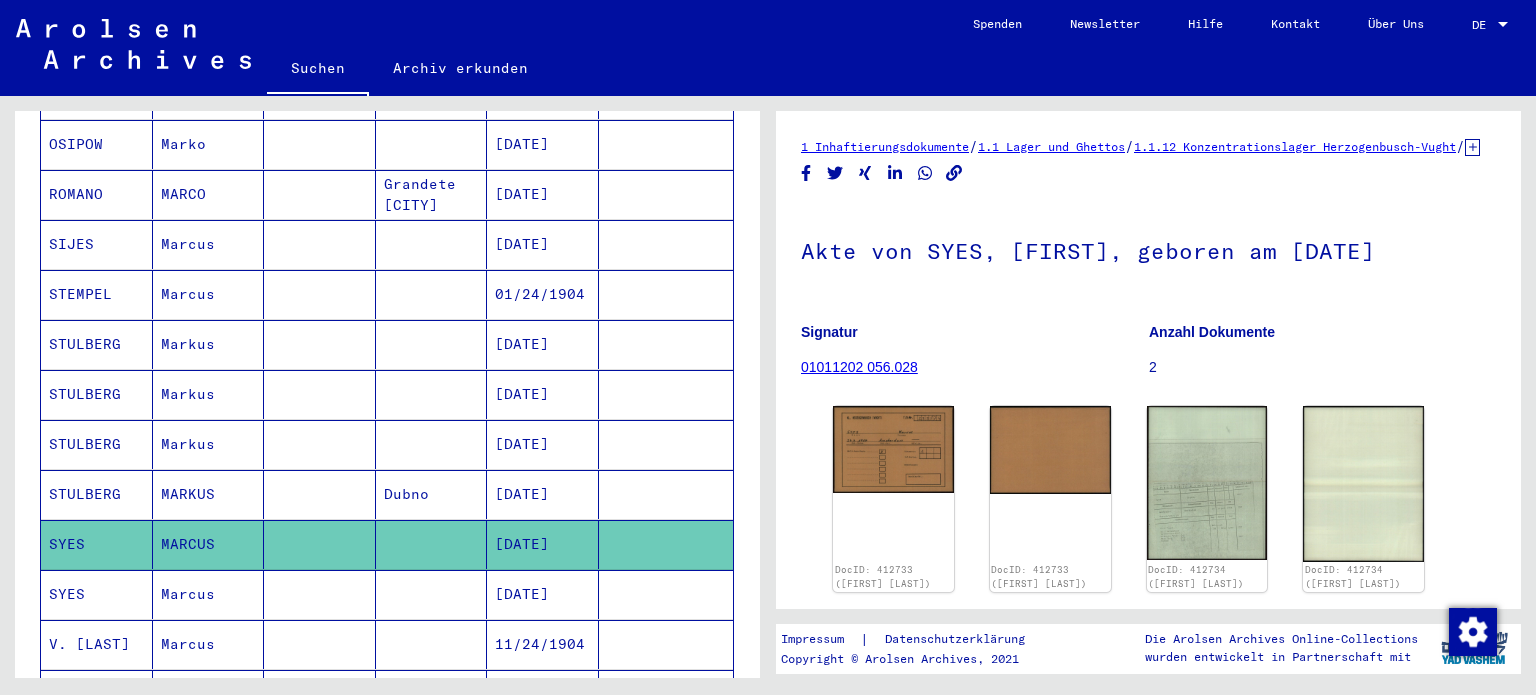click on "[DATE]" at bounding box center [543, 644] 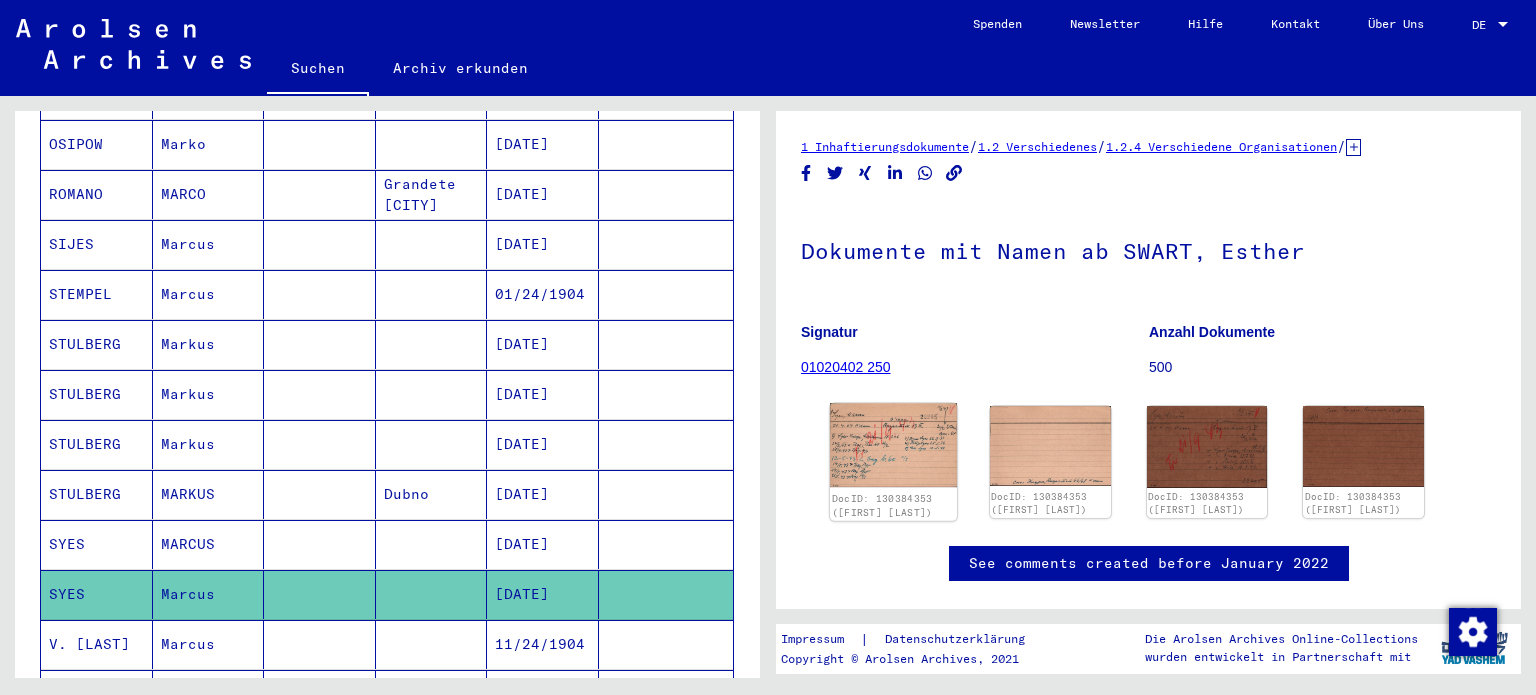 scroll, scrollTop: 0, scrollLeft: 0, axis: both 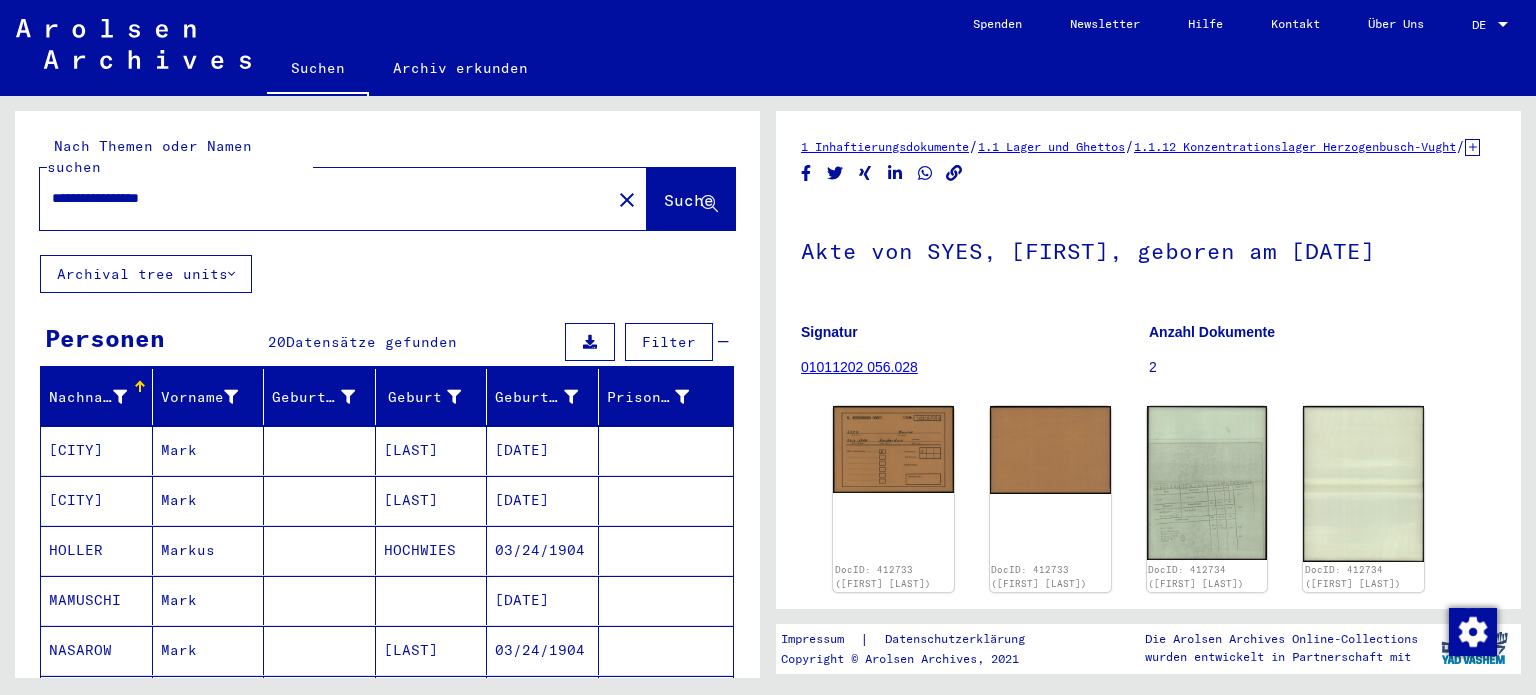 click on "**********" at bounding box center (325, 198) 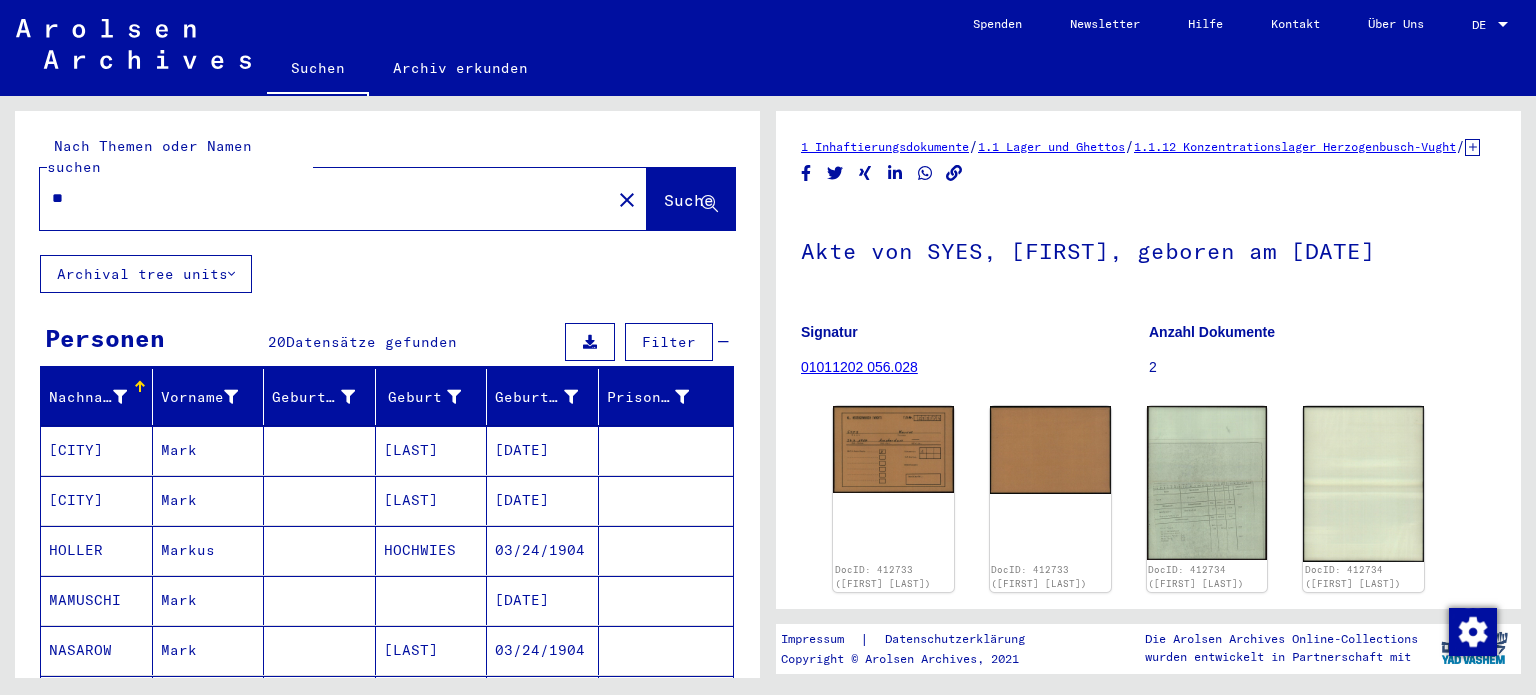 type on "*" 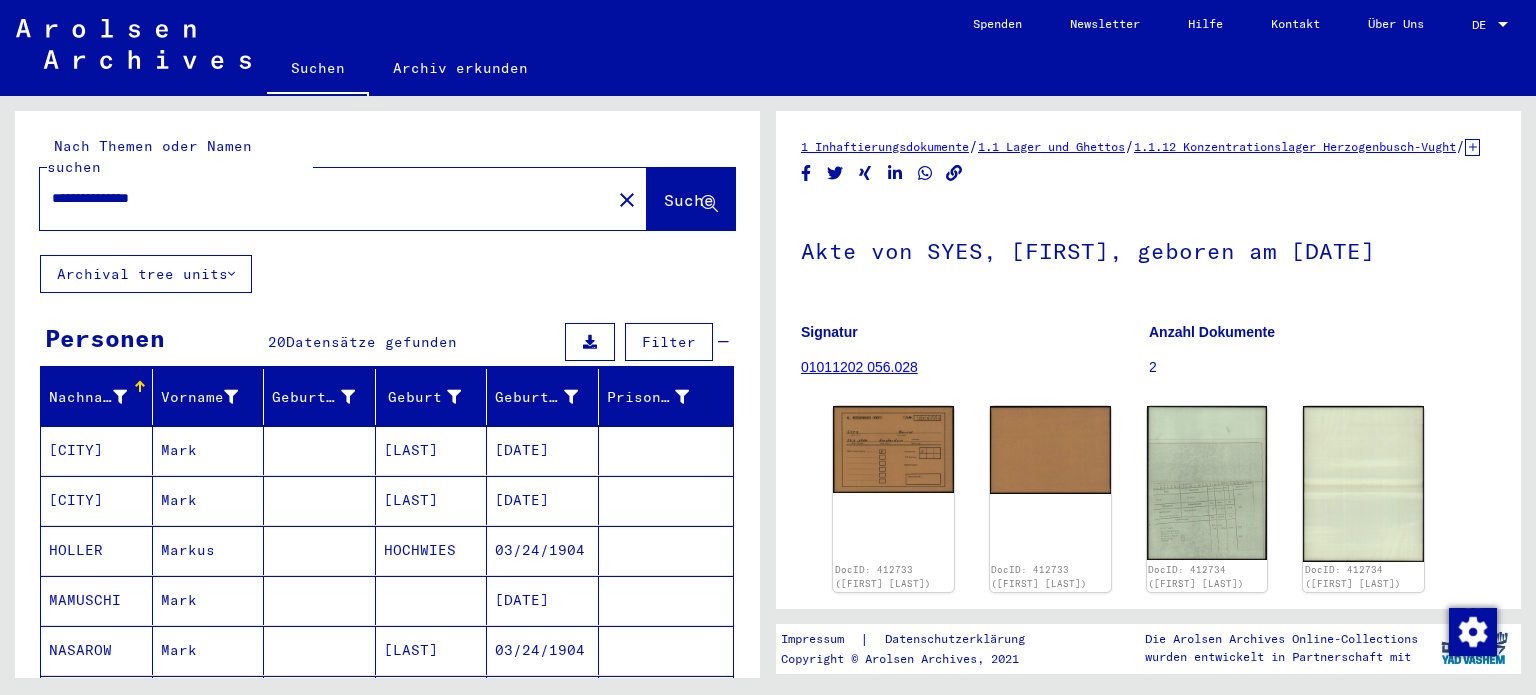 type on "**********" 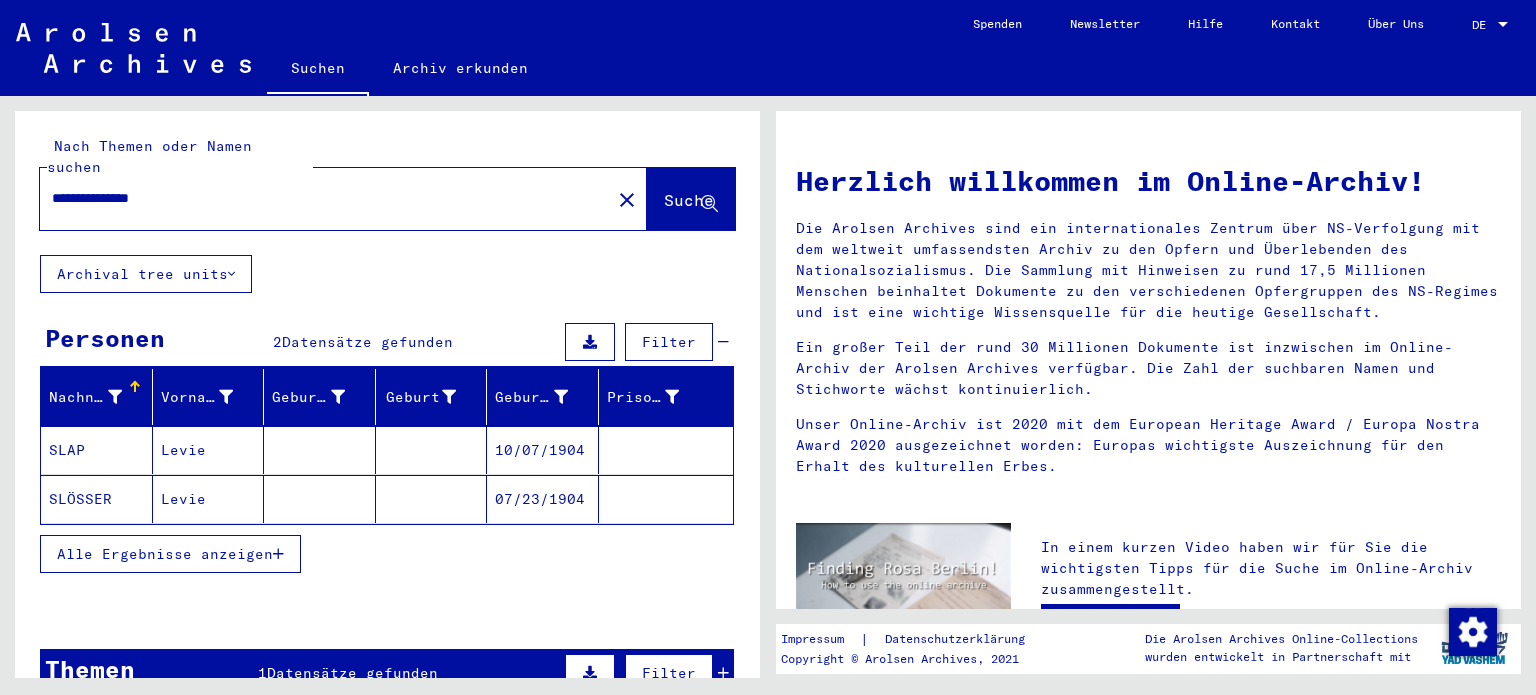 click on "Levie" at bounding box center (209, 499) 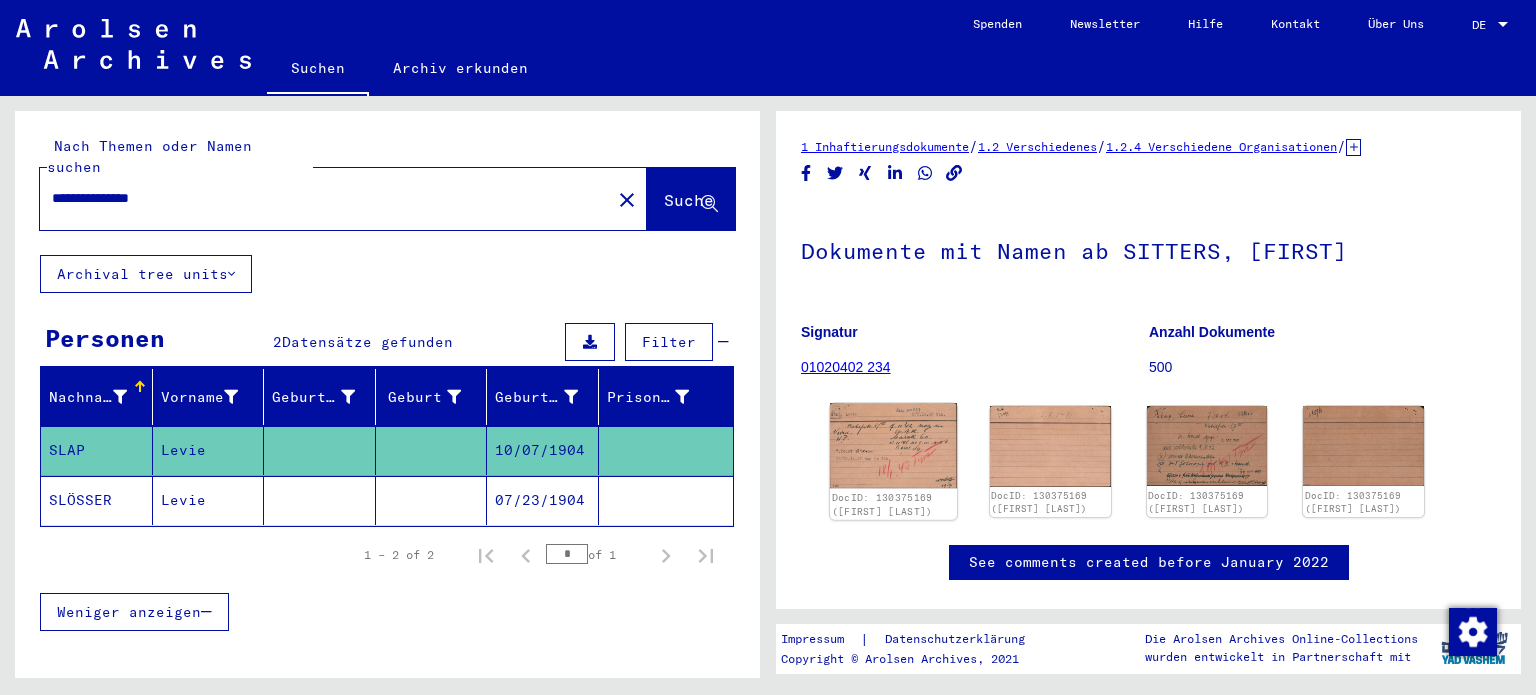 scroll, scrollTop: 0, scrollLeft: 0, axis: both 